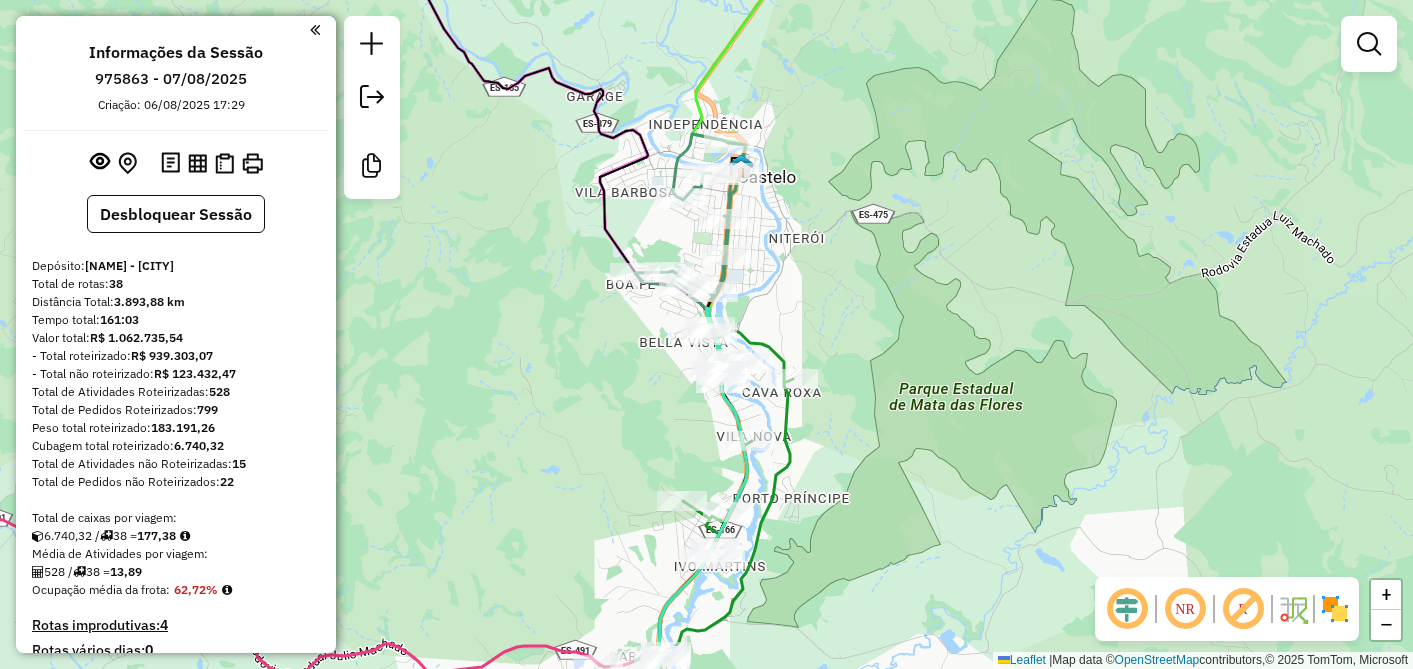 scroll, scrollTop: 0, scrollLeft: 0, axis: both 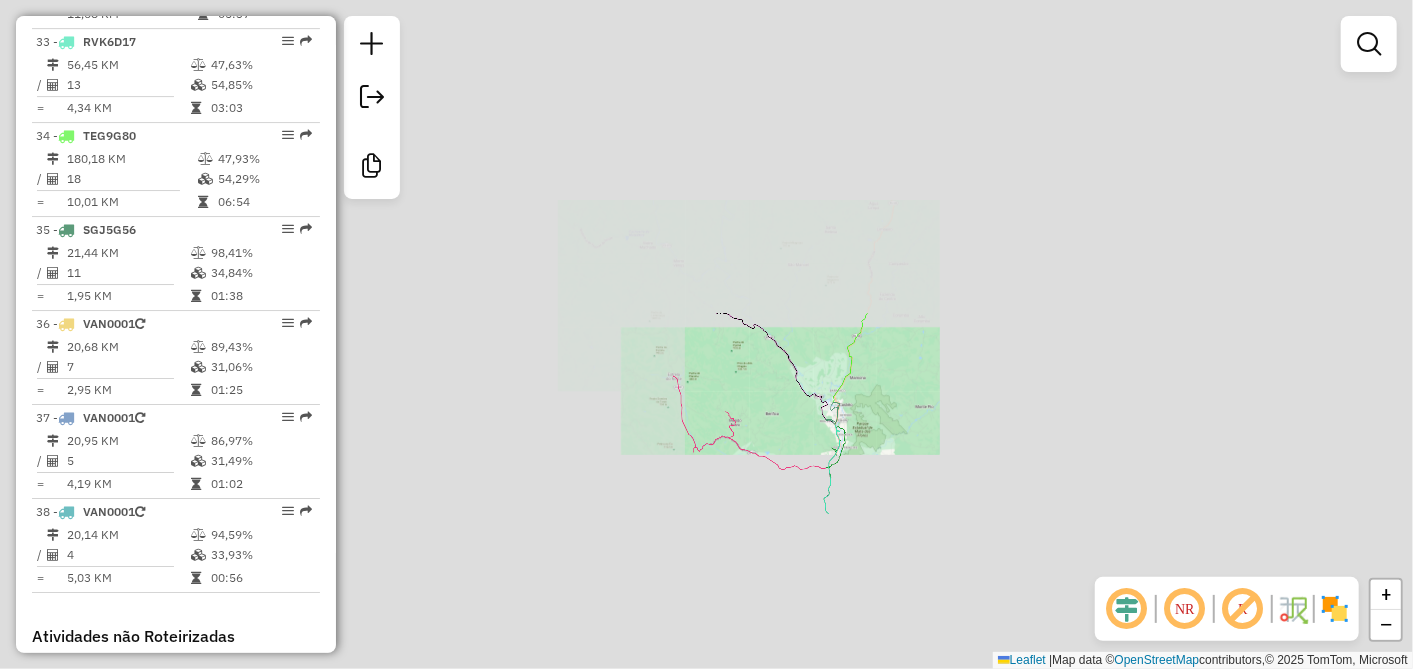 drag, startPoint x: 937, startPoint y: 465, endPoint x: 796, endPoint y: 294, distance: 221.63484 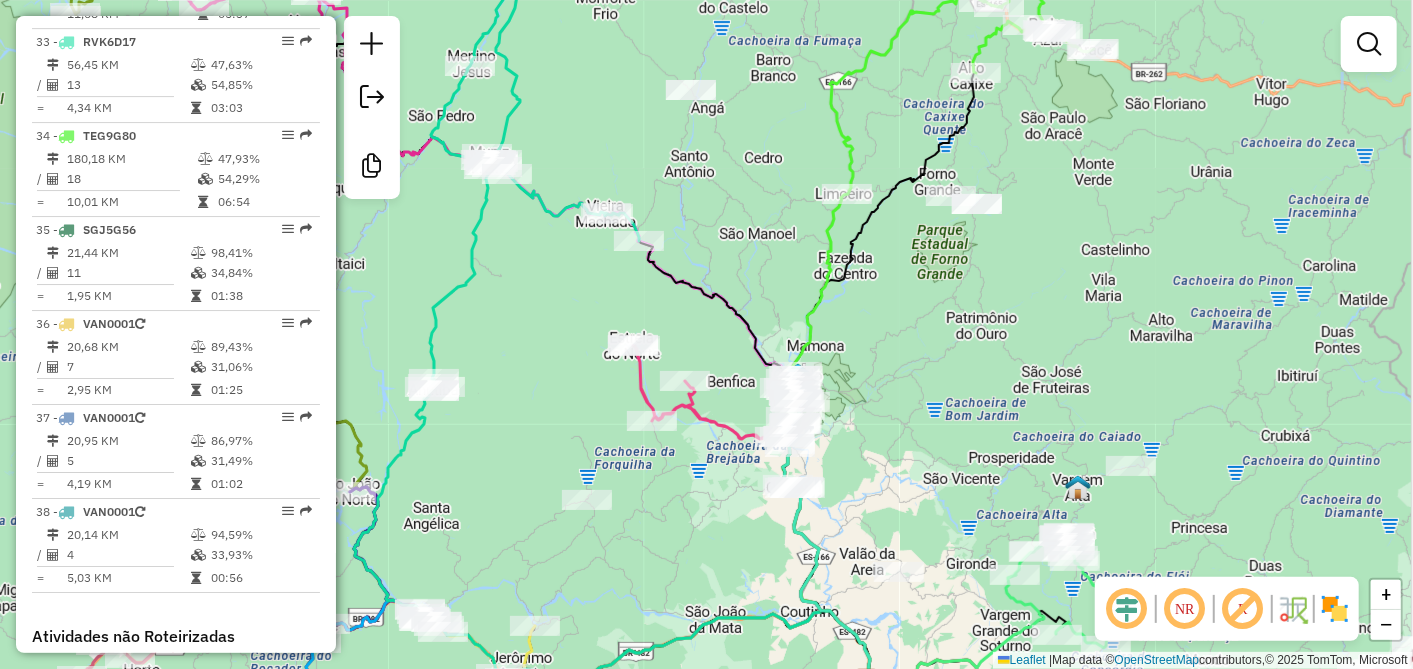 drag, startPoint x: 925, startPoint y: 394, endPoint x: 795, endPoint y: 316, distance: 151.60475 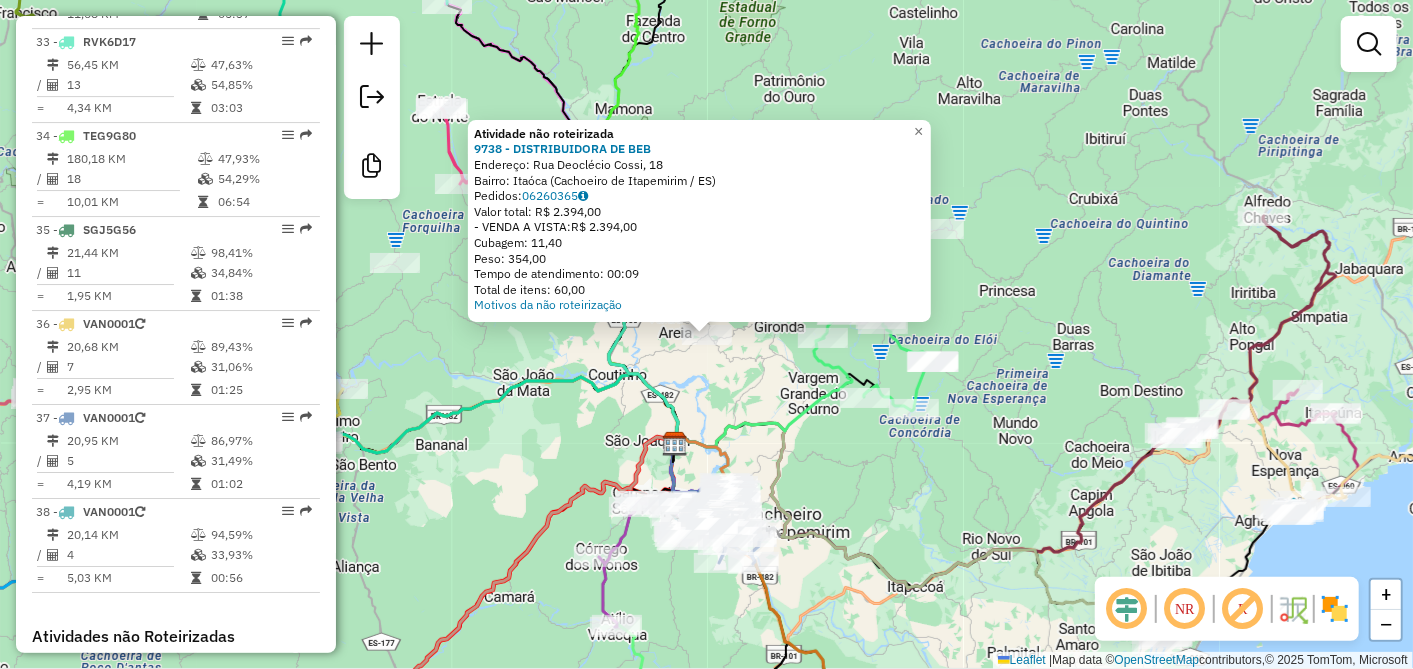 click on "Atividade não roteirizada 9738 - DISTRIBUIDORA DE BEB Endereço: Rua Deoclécio Cossi, 18 Bairro: Itaóca ([CITY] / ES) Pedidos: 06260365 Valor total: R$ 2.394,00 - VENDA A VISTA: R$ 2.394,00 Cubagem: 11,40 Peso: 354,00 Tempo de atendimento: 00:09 Total de itens: 60,00 Motivos da não roteirização × Janela de atendimento Grade de atendimento Capacidade Transportadoras Veículos Cliente Pedidos Rotas Selecione os dias de semana para filtrar as janelas de atendimento Seg Ter Qua Qui Sex Sáb Dom Informe o período da janela de atendimento: De: Até: Filtrar exatamente a janela do cliente Considerar janela de atendimento padrão Selecione os dias de semana para filtrar as grades de atendimento Seg Ter Qua Qui Sex Sáb Dom Considerar clientes sem dia de atendimento cadastrado Clientes fora do dia de atendimento selecionado Filtrar as atividades entre os valores definidos abaixo: Peso mínimo: Peso máximo: Cubagem mínima: De: De:" 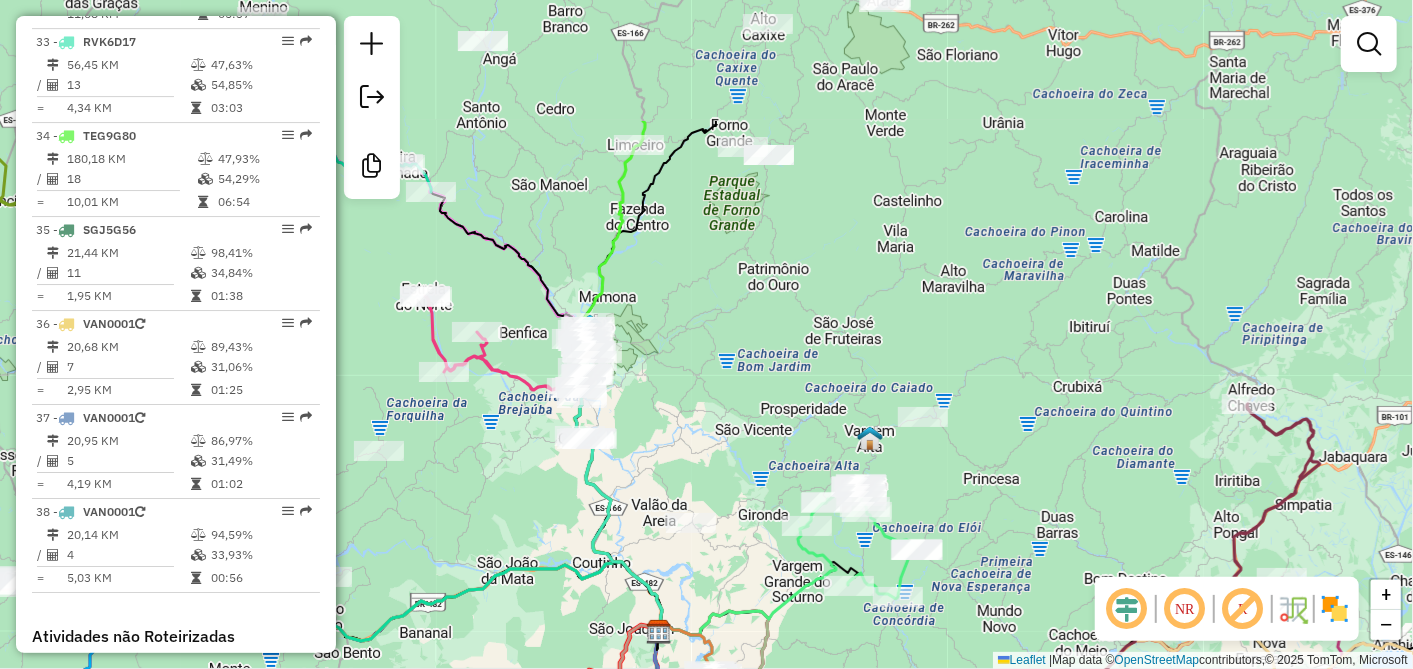 drag, startPoint x: 641, startPoint y: 194, endPoint x: 623, endPoint y: 399, distance: 205.78873 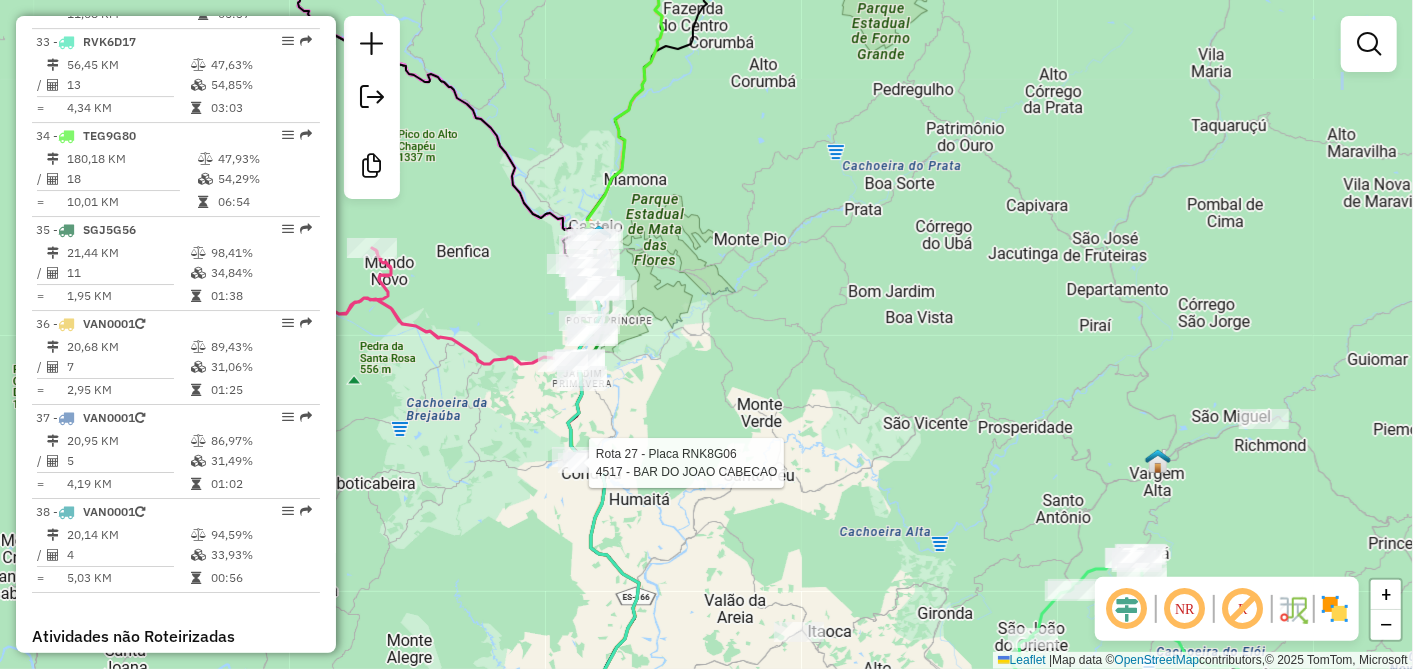 select on "**********" 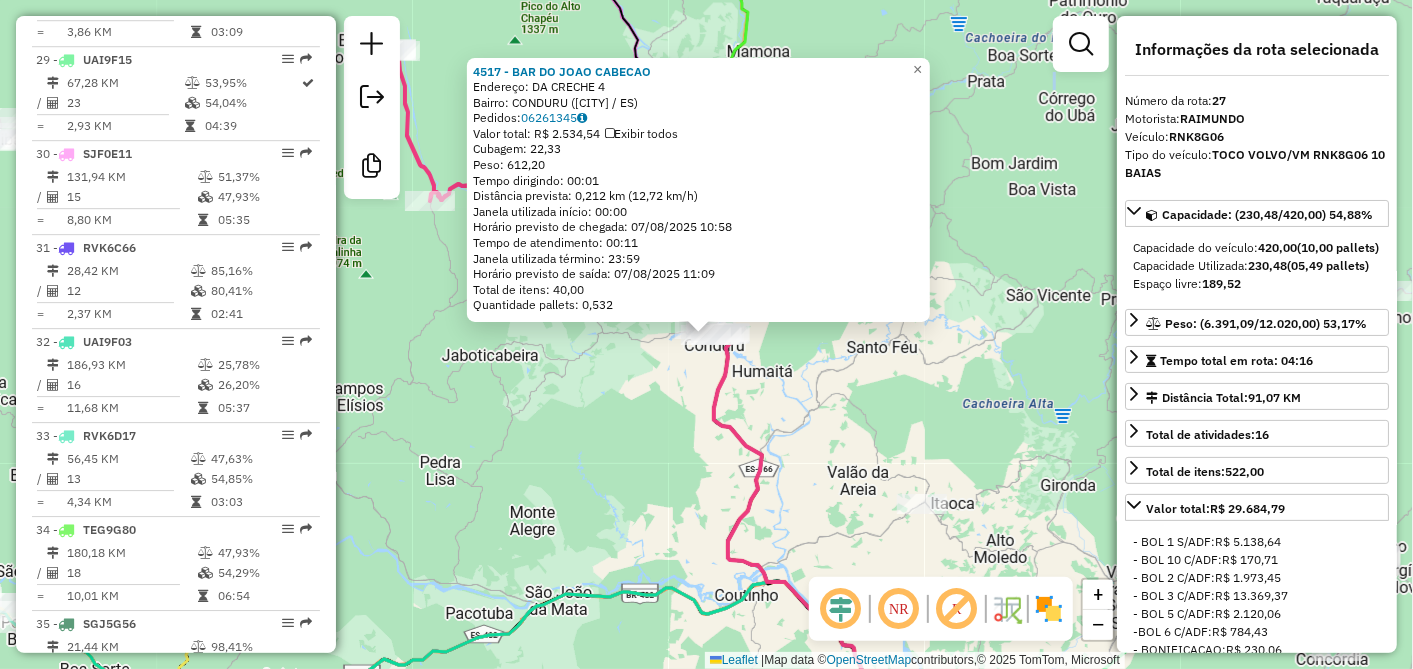 scroll, scrollTop: 3222, scrollLeft: 0, axis: vertical 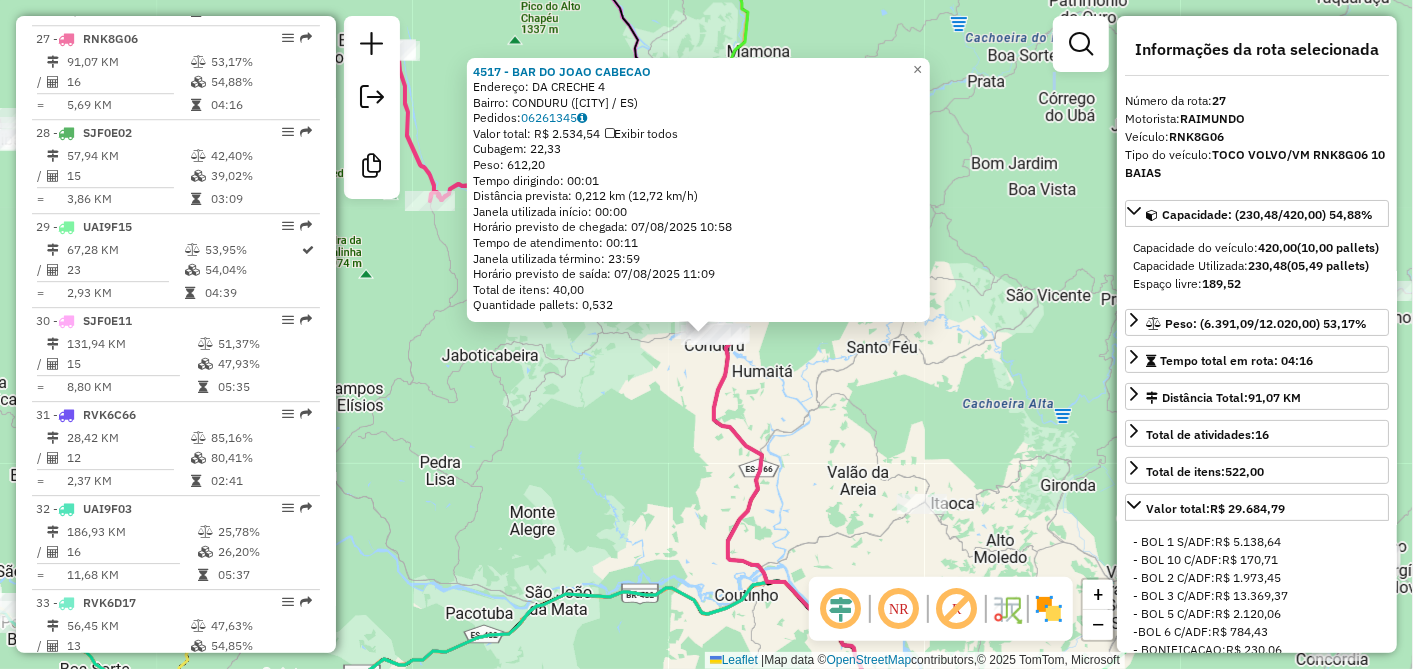 click on "[NUMBER] - [BUSINESS] Endereço: DA CRECHE 4 Bairro: CONDURU ([CITY] / ES) Pedidos: 06261345 Valor total: R$ 2.534,54 Exibir todos Cubagem: 22,33 Peso: 612,20 Tempo dirigindo: 00:01 Distância prevista: 0,212 km (12,72 km/h) Janela utilizada início: 00:00 Horário previsto de chegada: 07/08/2025 10:58 Tempo de atendimento: 00:11 Janela utilizada término: 23:59 Horário previsto de saída: 07/08/2025 11:09 Total de itens: 40,00 Quantidade pallets: 0,532 × Janela de atendimento Grade de atendimento Capacidade Transportadoras Veículos Cliente Pedidos Rotas Selecione os dias de semana para filtrar as janelas de atendimento Seg Ter Qua Qui Sex Sáb Dom Informe o período da janela de atendimento: De: Até: Filtrar exatamente a janela do cliente Considerar janela de atendimento padrão Selecione os dias de semana para filtrar as grades de atendimento Seg Ter Qua Qui Sex Sáb Dom Clientes fora do dia de atendimento selecionado" 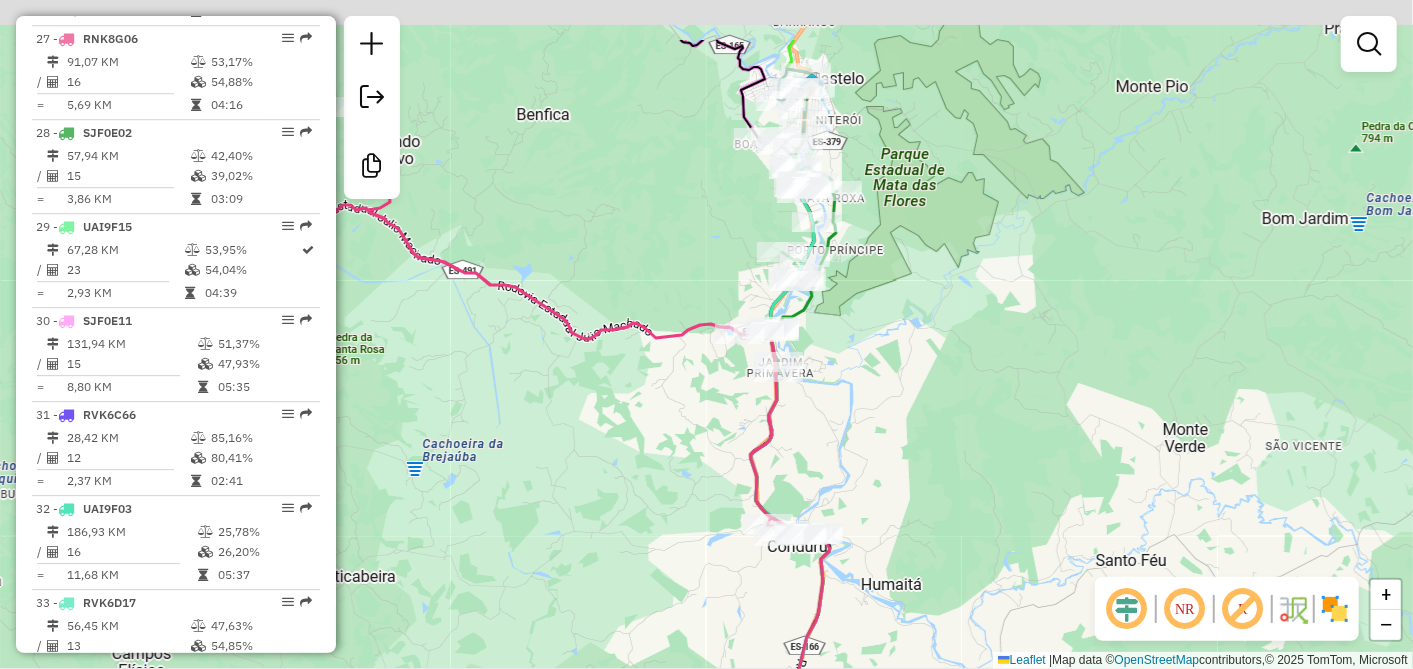 drag, startPoint x: 587, startPoint y: 280, endPoint x: 816, endPoint y: 445, distance: 282.25165 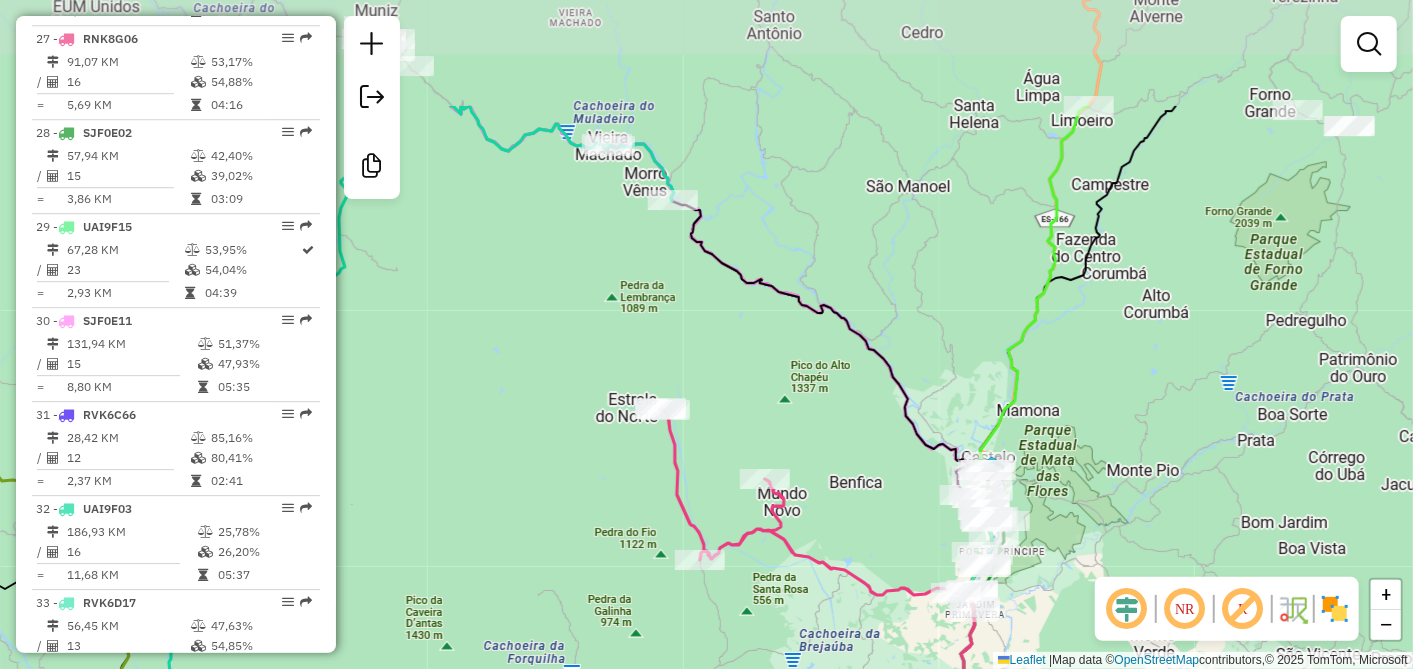 drag, startPoint x: 714, startPoint y: 479, endPoint x: 805, endPoint y: 652, distance: 195.47379 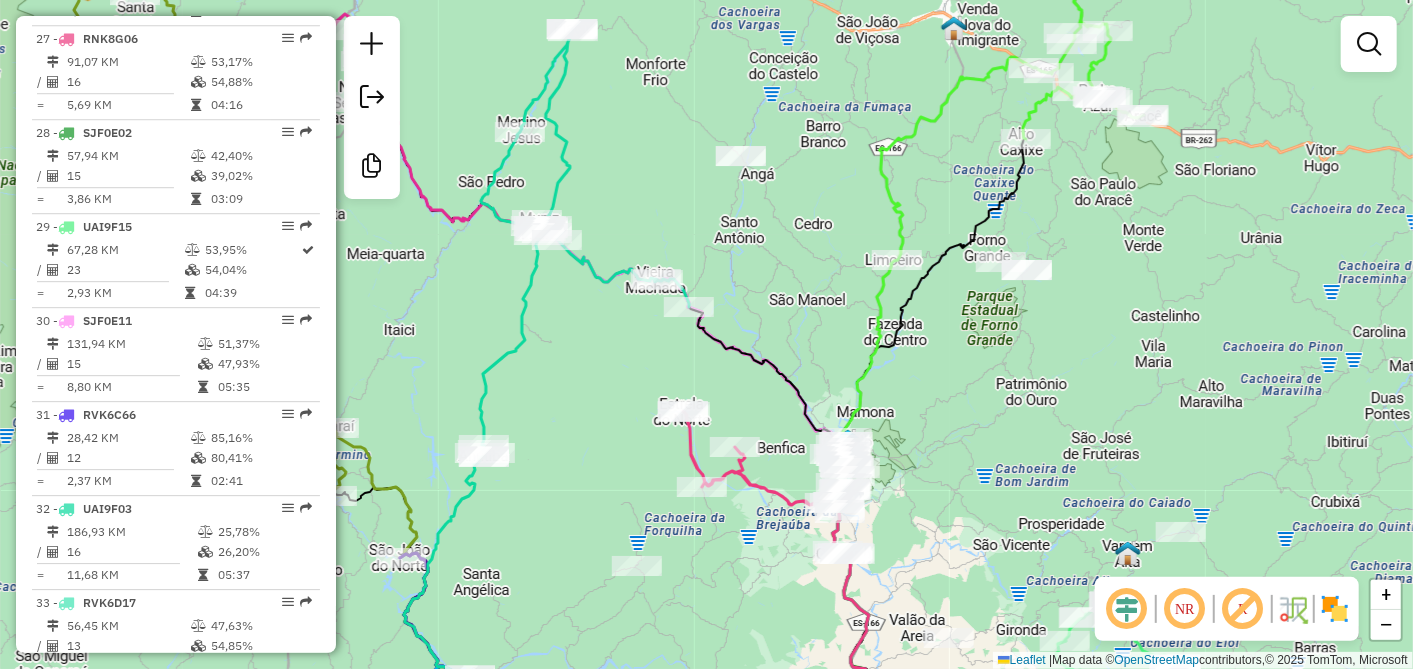 drag, startPoint x: 800, startPoint y: 448, endPoint x: 555, endPoint y: 339, distance: 268.15295 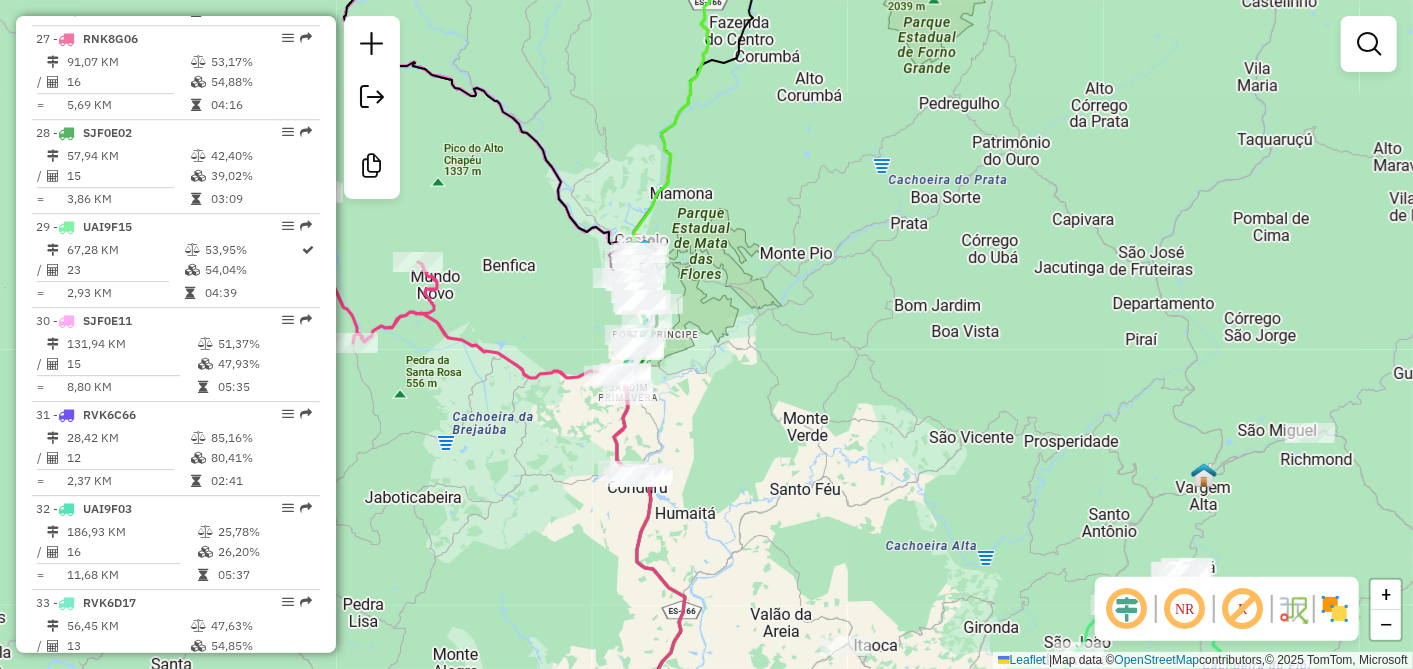 drag, startPoint x: 691, startPoint y: 479, endPoint x: 877, endPoint y: 455, distance: 187.54199 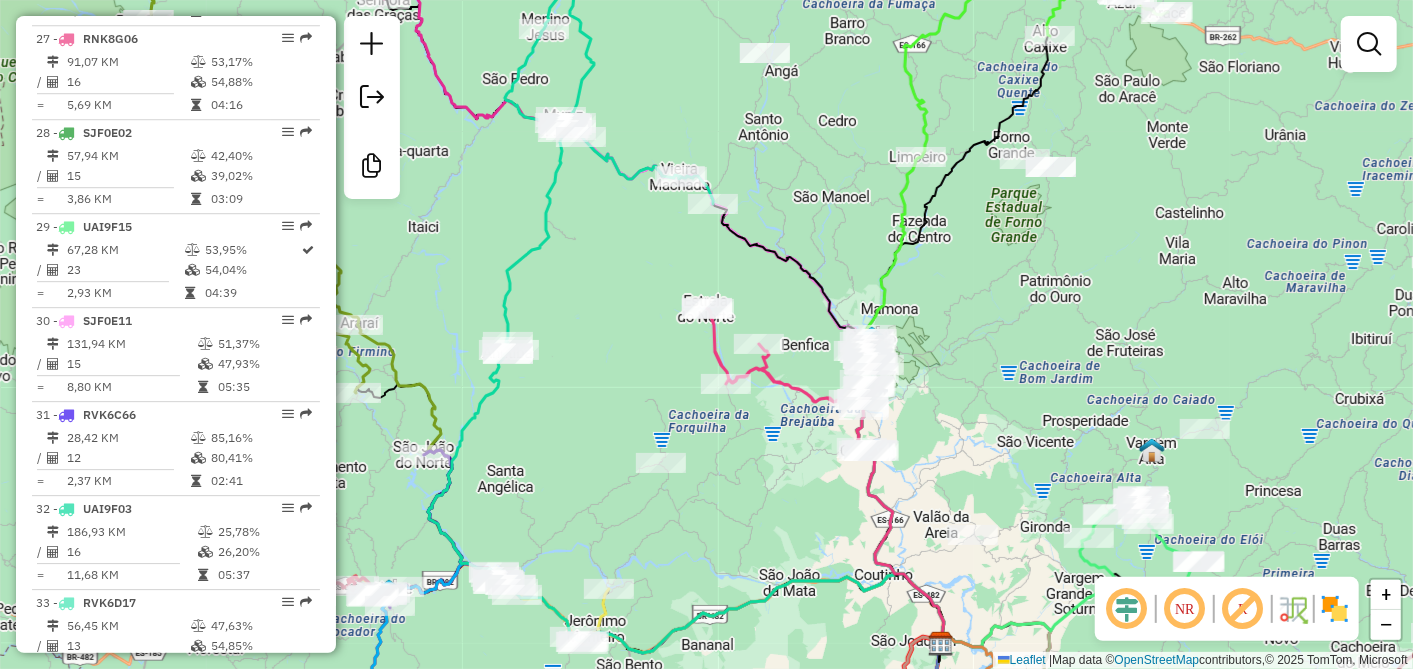 drag, startPoint x: 739, startPoint y: 511, endPoint x: 770, endPoint y: 502, distance: 32.280025 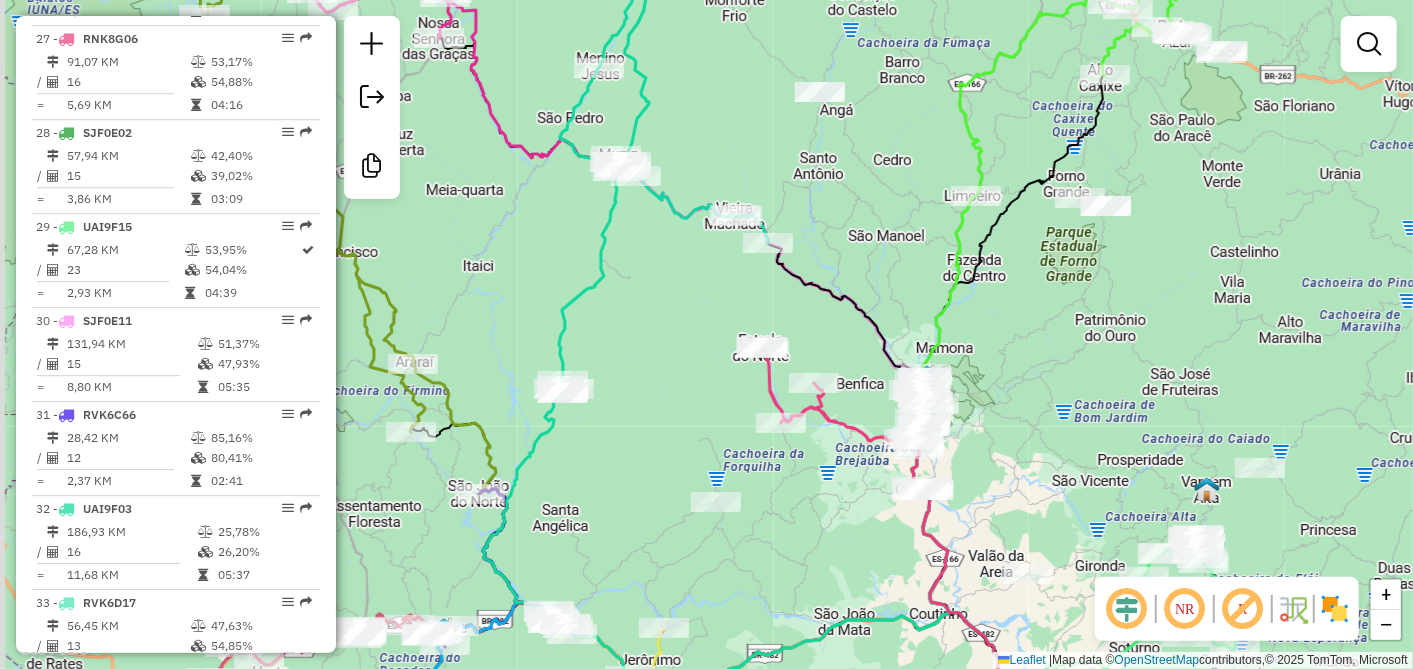 drag, startPoint x: 782, startPoint y: 487, endPoint x: 837, endPoint y: 525, distance: 66.85058 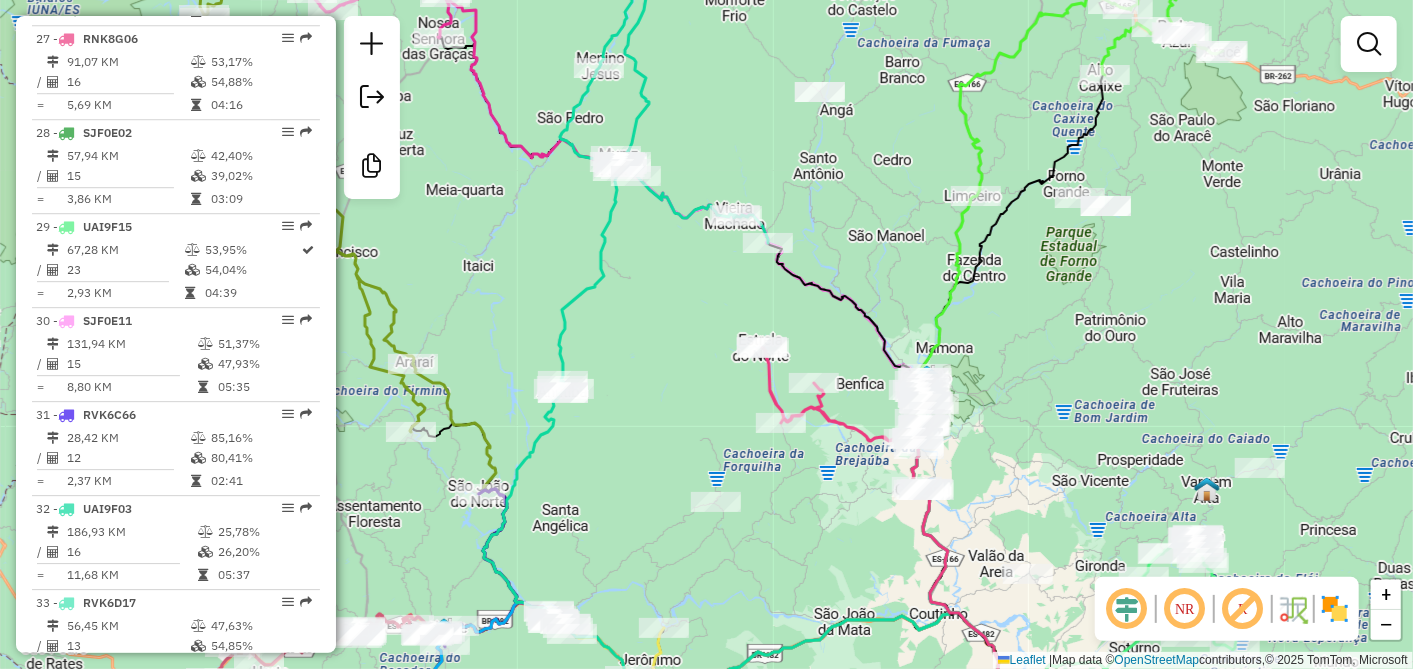 click on "Janela de atendimento Grade de atendimento Capacidade Transportadoras Veículos Cliente Pedidos  Rotas Selecione os dias de semana para filtrar as janelas de atendimento  Seg   Ter   Qua   Qui   Sex   Sáb   Dom  Informe o período da janela de atendimento: De: Até:  Filtrar exatamente a janela do cliente  Considerar janela de atendimento padrão  Selecione os dias de semana para filtrar as grades de atendimento  Seg   Ter   Qua   Qui   Sex   Sáb   Dom   Considerar clientes sem dia de atendimento cadastrado  Clientes fora do dia de atendimento selecionado Filtrar as atividades entre os valores definidos abaixo:  Peso mínimo:   Peso máximo:   Cubagem mínima:   Cubagem máxima:   De:   Até:  Filtrar as atividades entre o tempo de atendimento definido abaixo:  De:   Até:   Considerar capacidade total dos clientes não roteirizados Transportadora: Selecione um ou mais itens Tipo de veículo: Selecione um ou mais itens Veículo: Selecione um ou mais itens Motorista: Selecione um ou mais itens Nome: Rótulo:" 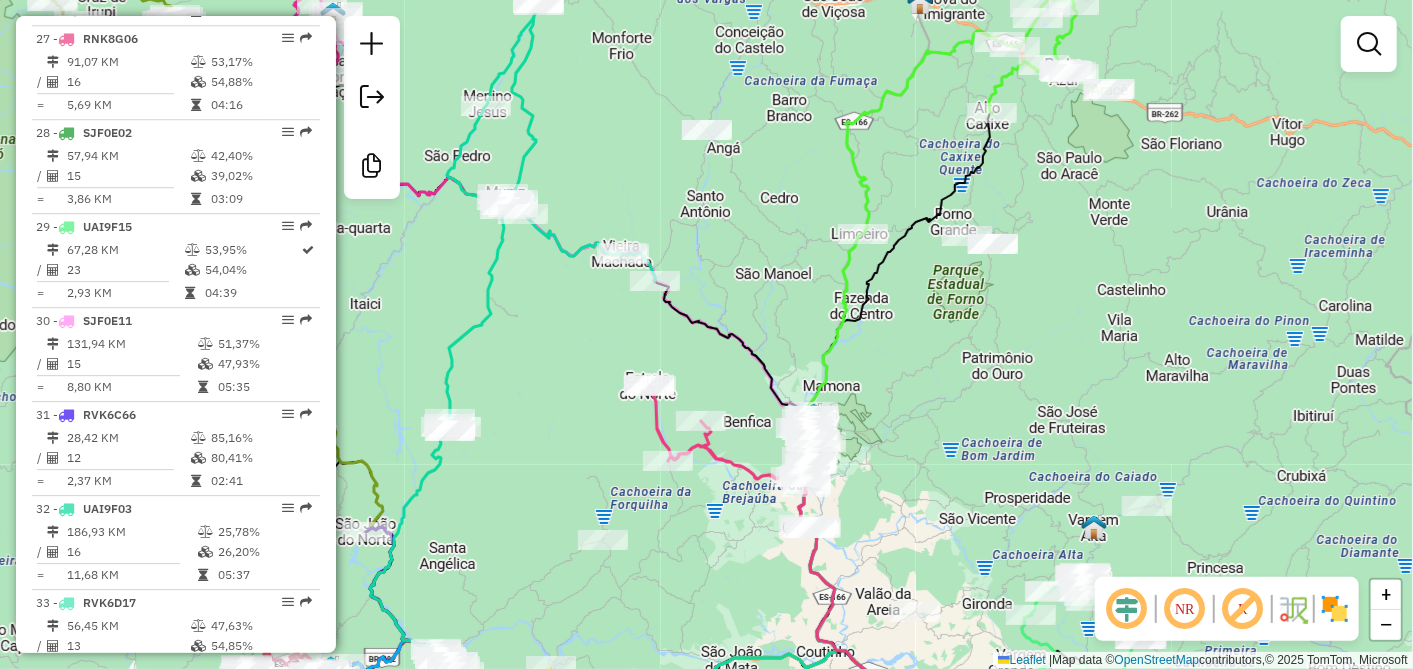 drag, startPoint x: 801, startPoint y: 522, endPoint x: 660, endPoint y: 565, distance: 147.411 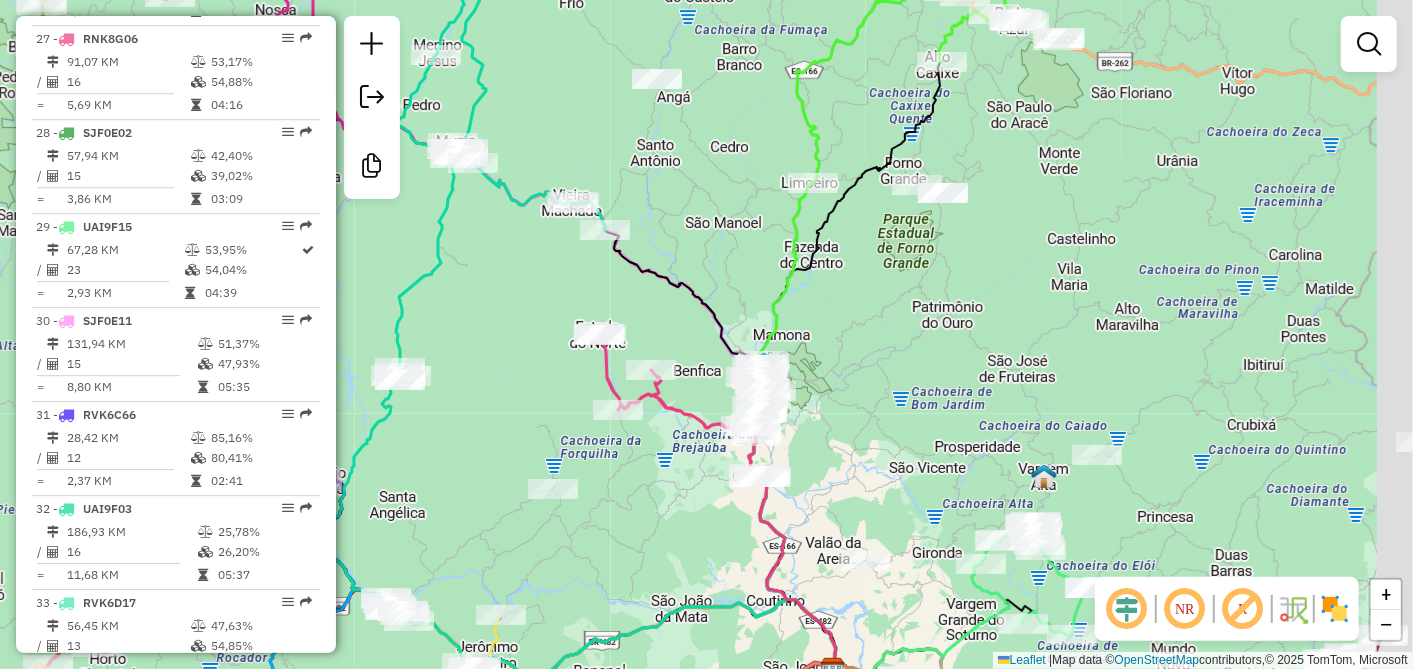 drag, startPoint x: 793, startPoint y: 508, endPoint x: 627, endPoint y: 484, distance: 167.72597 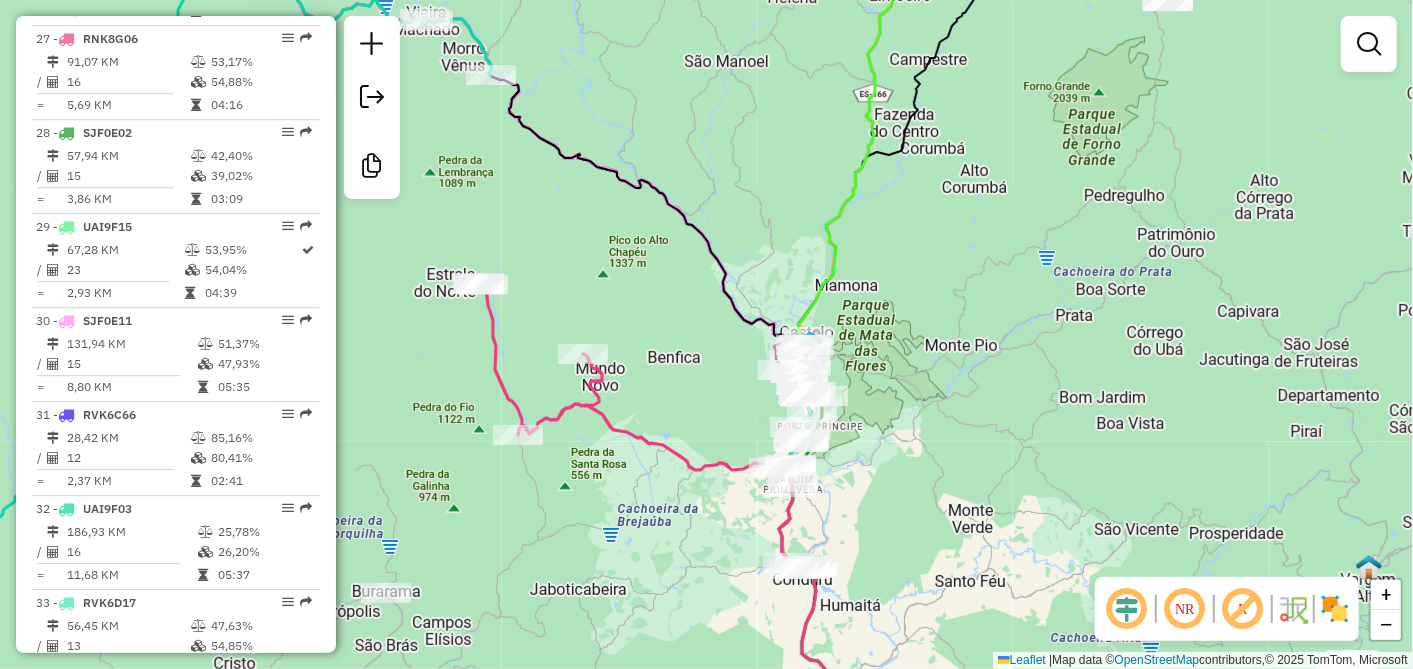drag, startPoint x: 620, startPoint y: 342, endPoint x: 521, endPoint y: 340, distance: 99.0202 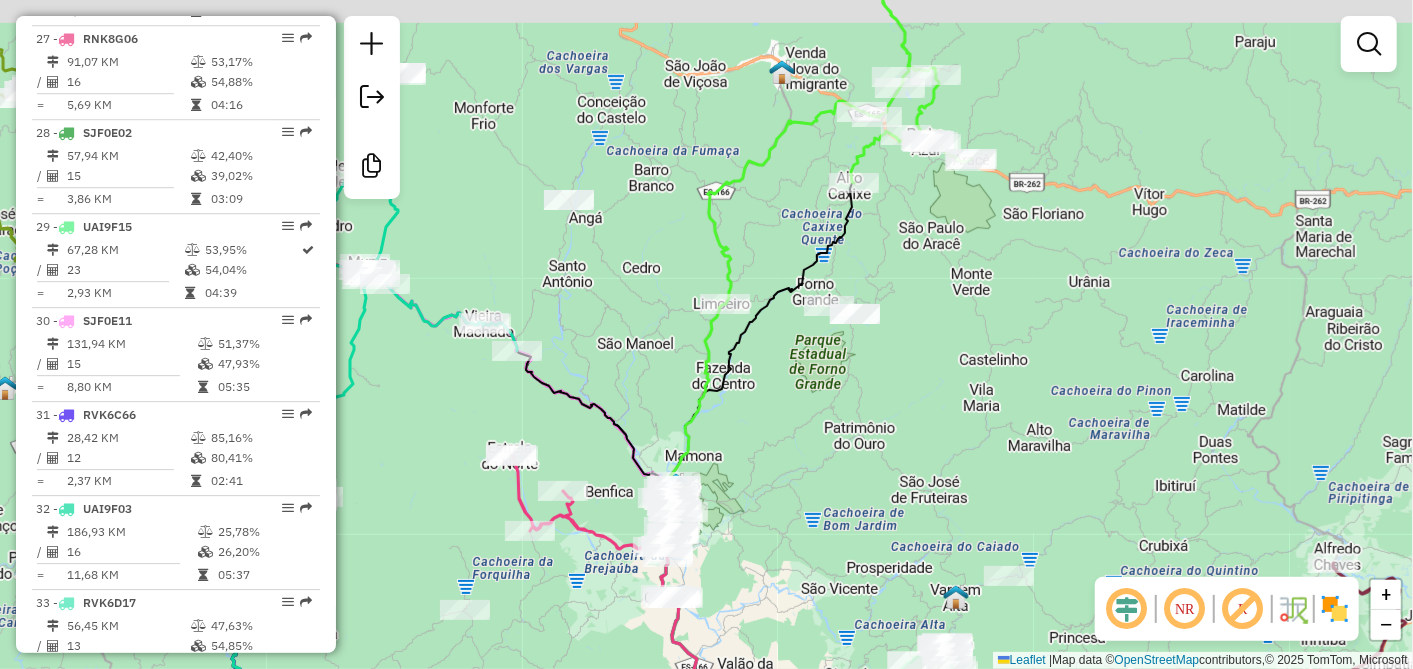 drag, startPoint x: 636, startPoint y: 508, endPoint x: 587, endPoint y: 550, distance: 64.53681 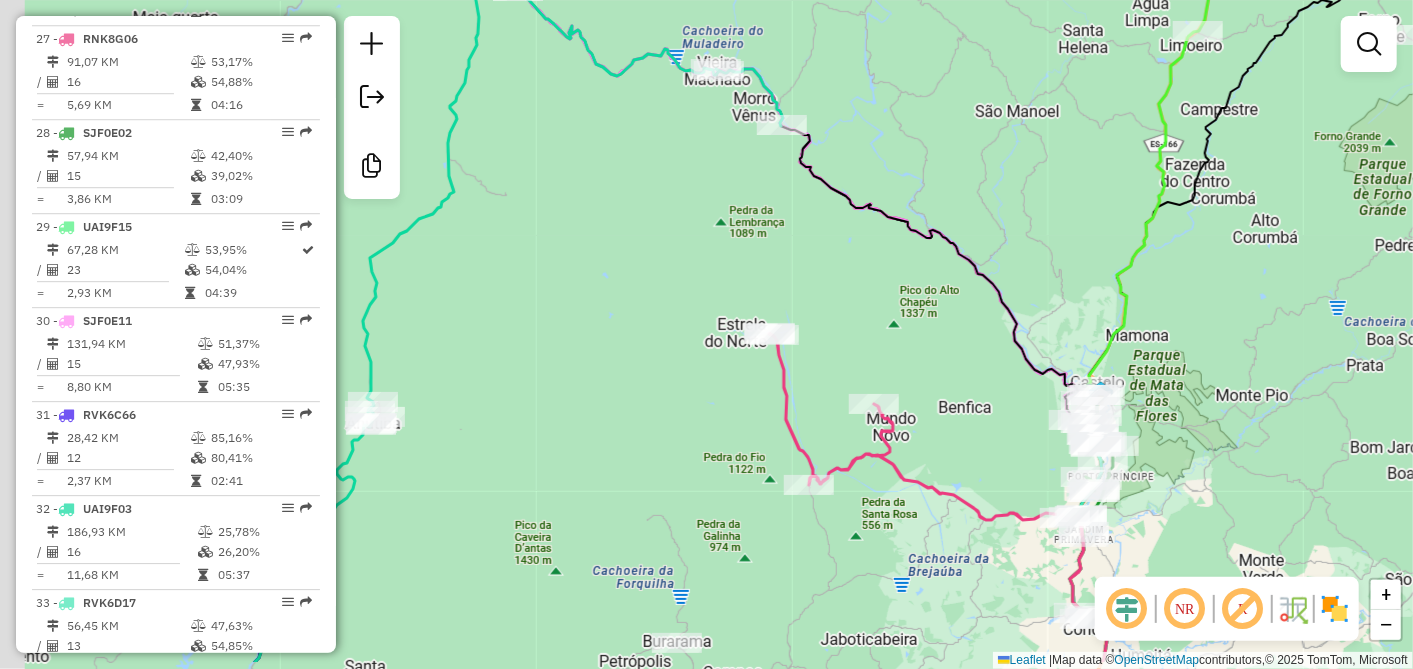 drag, startPoint x: 578, startPoint y: 579, endPoint x: 955, endPoint y: 500, distance: 385.18826 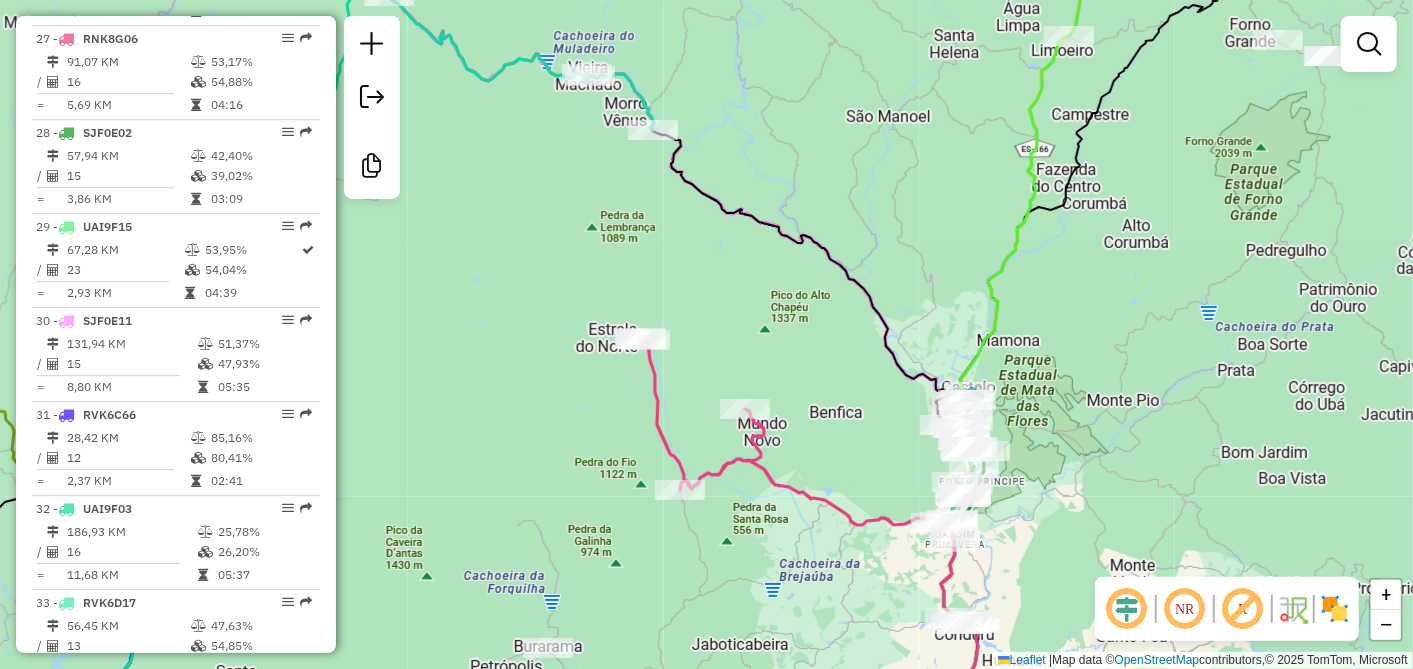 drag, startPoint x: 887, startPoint y: 531, endPoint x: 625, endPoint y: 540, distance: 262.15454 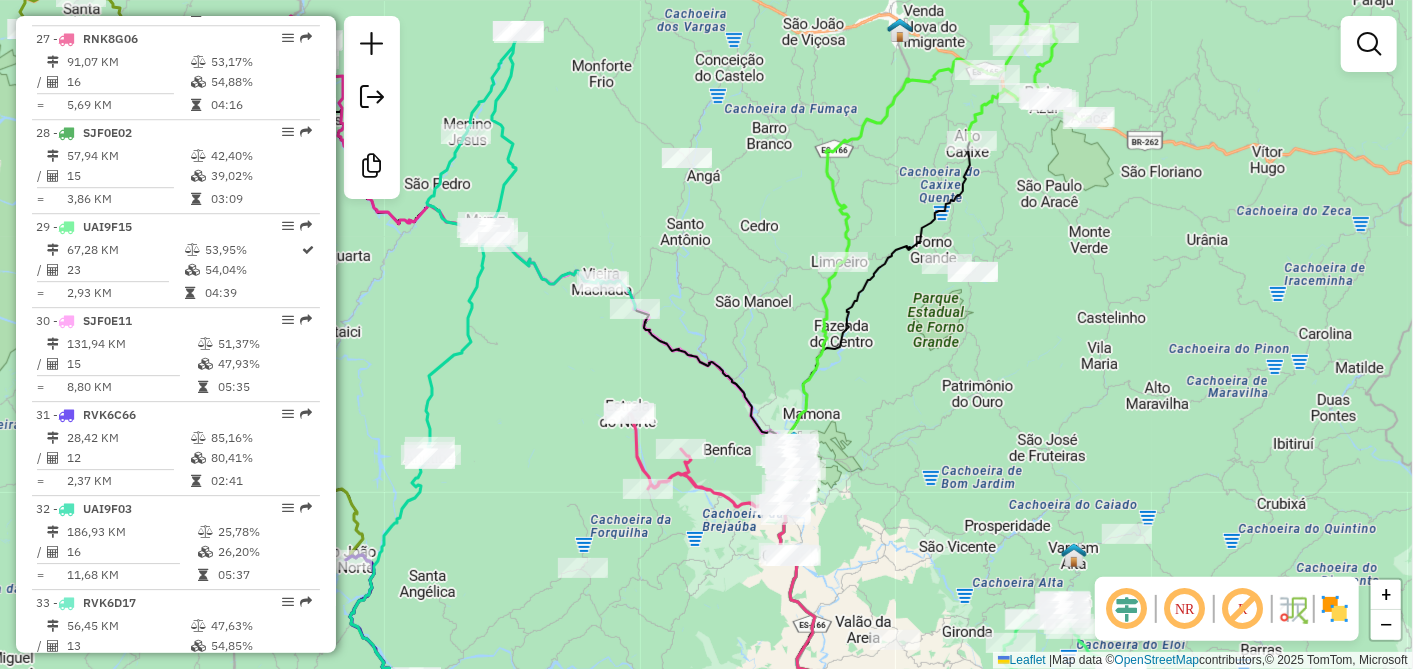 drag, startPoint x: 906, startPoint y: 540, endPoint x: 942, endPoint y: 503, distance: 51.62364 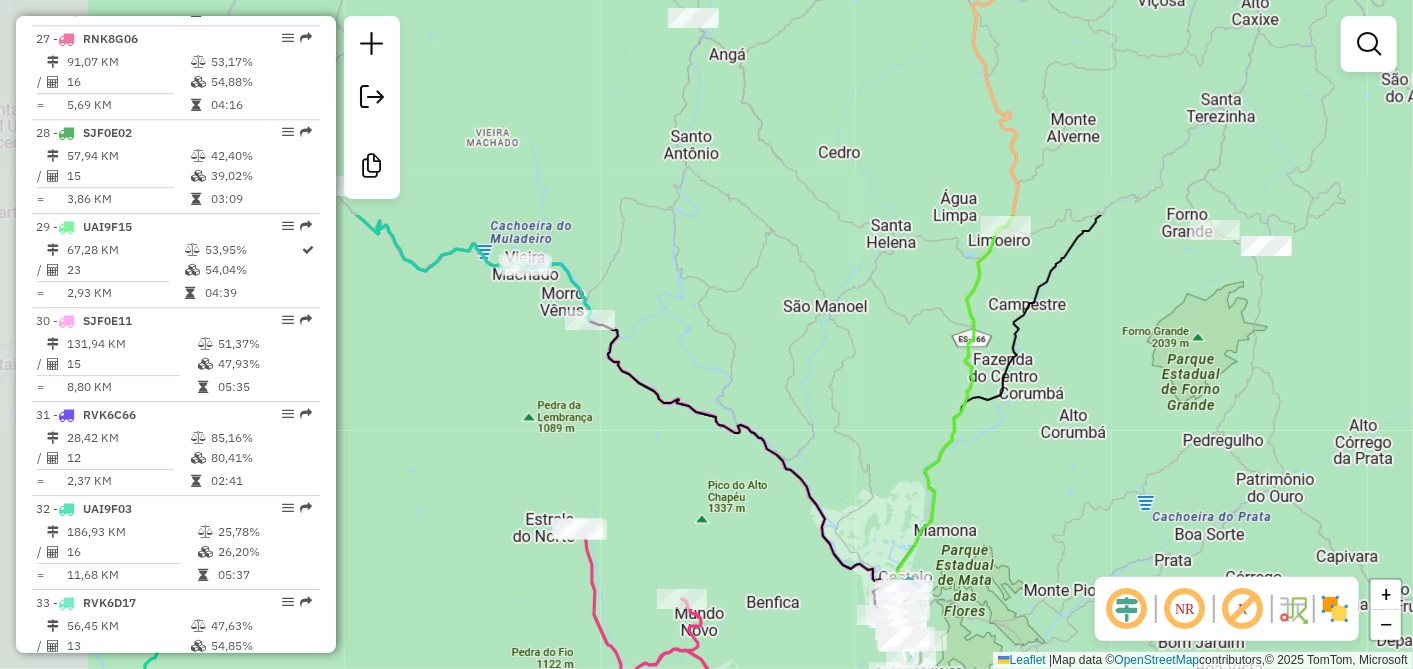 drag, startPoint x: 613, startPoint y: 268, endPoint x: 738, endPoint y: 506, distance: 268.82895 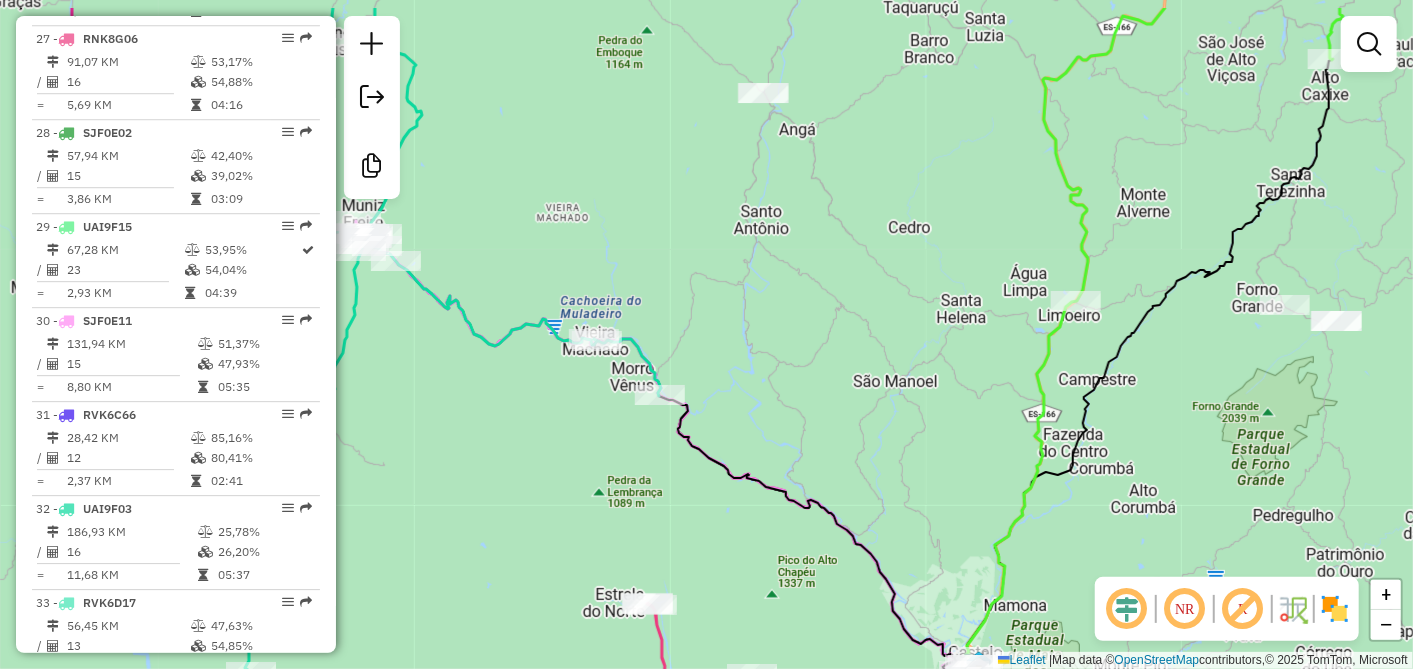drag, startPoint x: 573, startPoint y: 423, endPoint x: 633, endPoint y: 425, distance: 60.033325 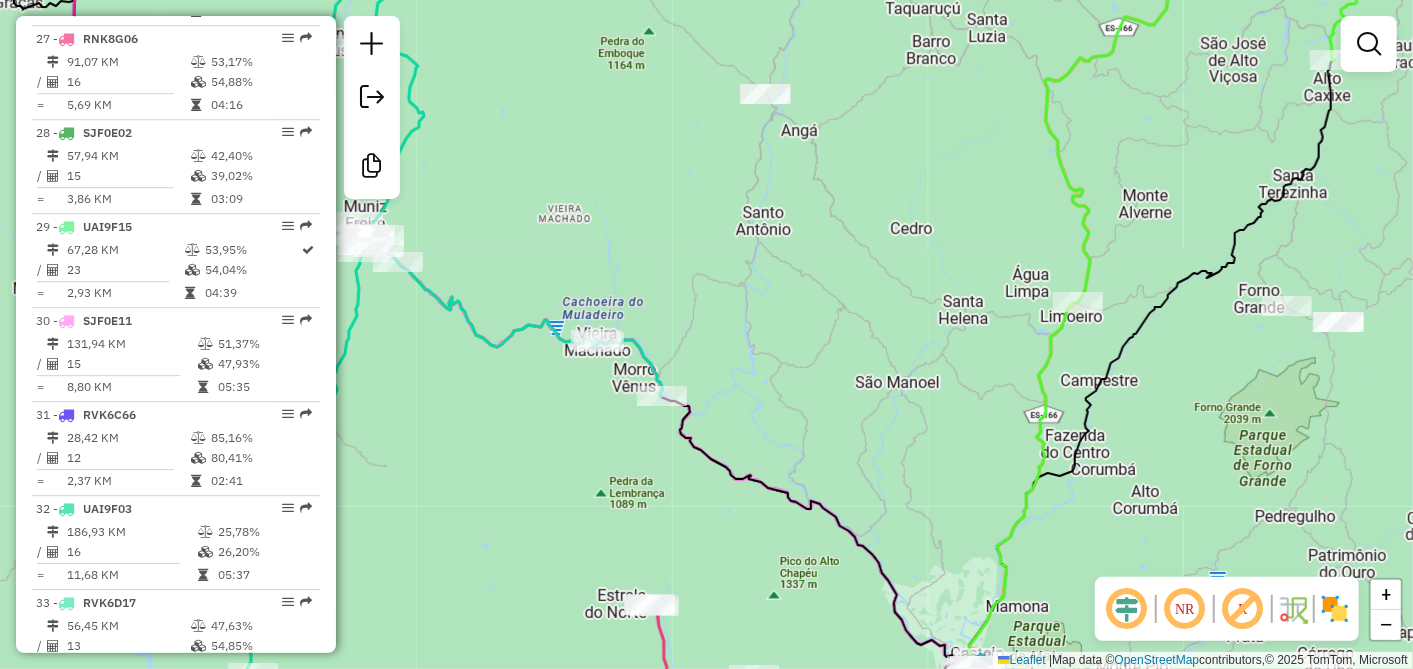 click 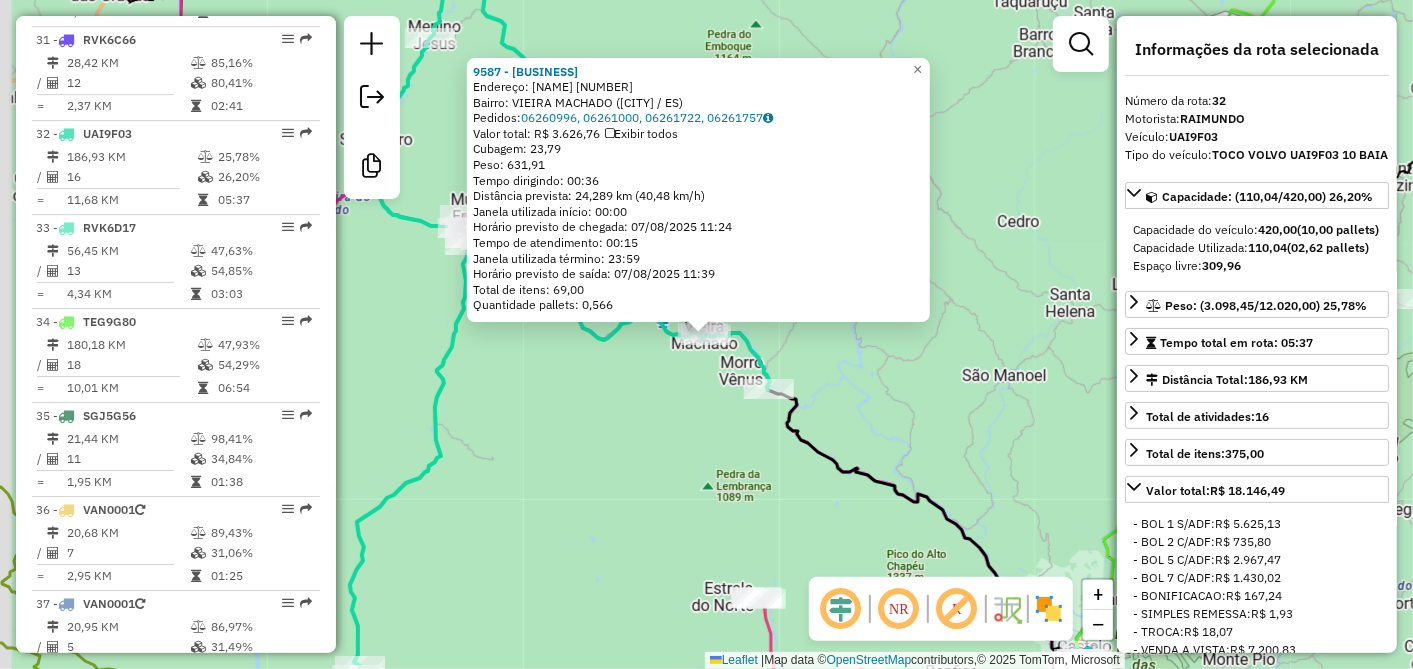 scroll, scrollTop: 3691, scrollLeft: 0, axis: vertical 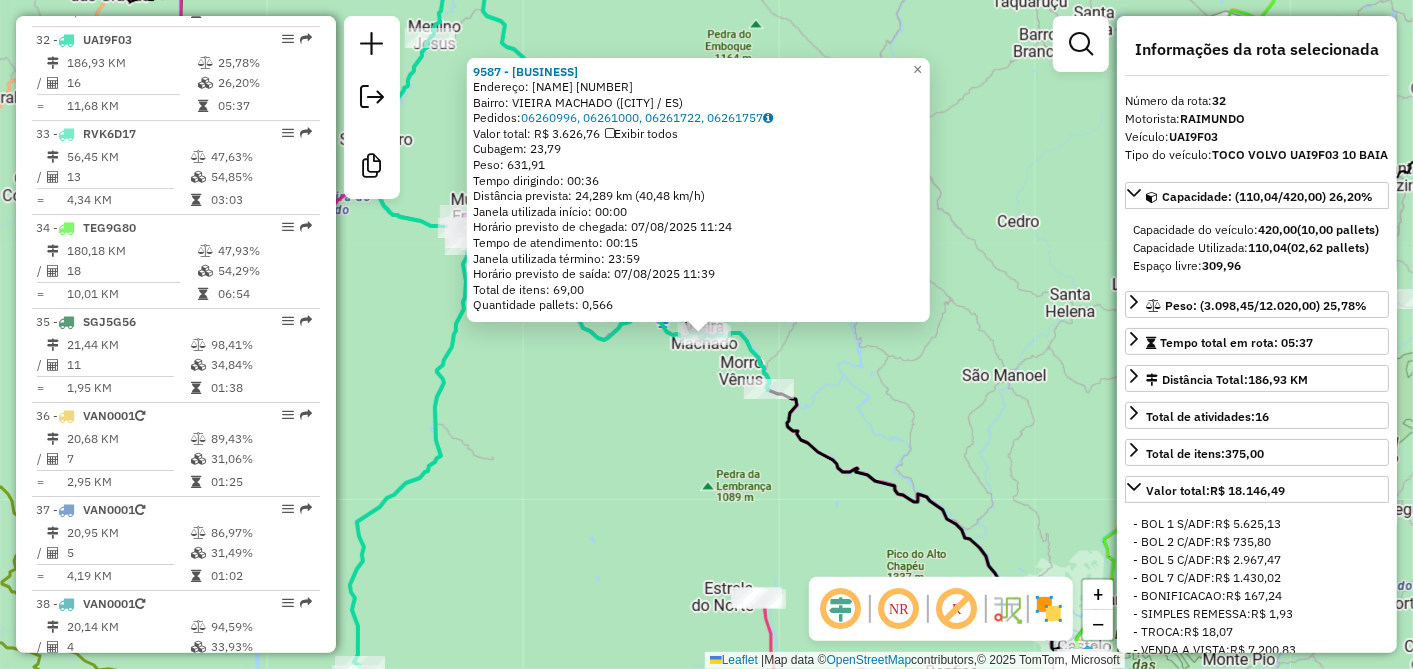 click on "[NUMBER] - [BUSINESS] Endereço: [NAME] [NUMBER] Bairro: VIEIRA MACHADO ([CITY] / ES) Pedidos: 06260996, 06261000, 06261722, 06261757 Valor total: R$ 3.626,76 Exibir todos Cubagem: 23,79 Peso: 631,91 Tempo dirigindo: 00:36 Distância prevista: 24,289 km (40,48 km/h) Janela utilizada início: 00:00 Horário previsto de chegada: 07/08/2025 11:24 Tempo de atendimento: 00:15 Janela utilizada término: 23:59 Horário previsto de saída: 07/08/2025 11:39 Total de itens: 69,00 Quantidade pallets: 0,566 × Janela de atendimento Grade de atendimento Capacidade Transportadoras Veículos Cliente Pedidos Rotas Selecione os dias de semana para filtrar as janelas de atendimento Seg Ter Qua Qui Sex Sáb Dom Informe o período da janela de atendimento: De: Até: Filtrar exatamente a janela do cliente Considerar janela de atendimento padrão Selecione os dias de semana para filtrar as grades de atendimento Seg Ter Qua Qui Sex Sáb Dom De: Até:" 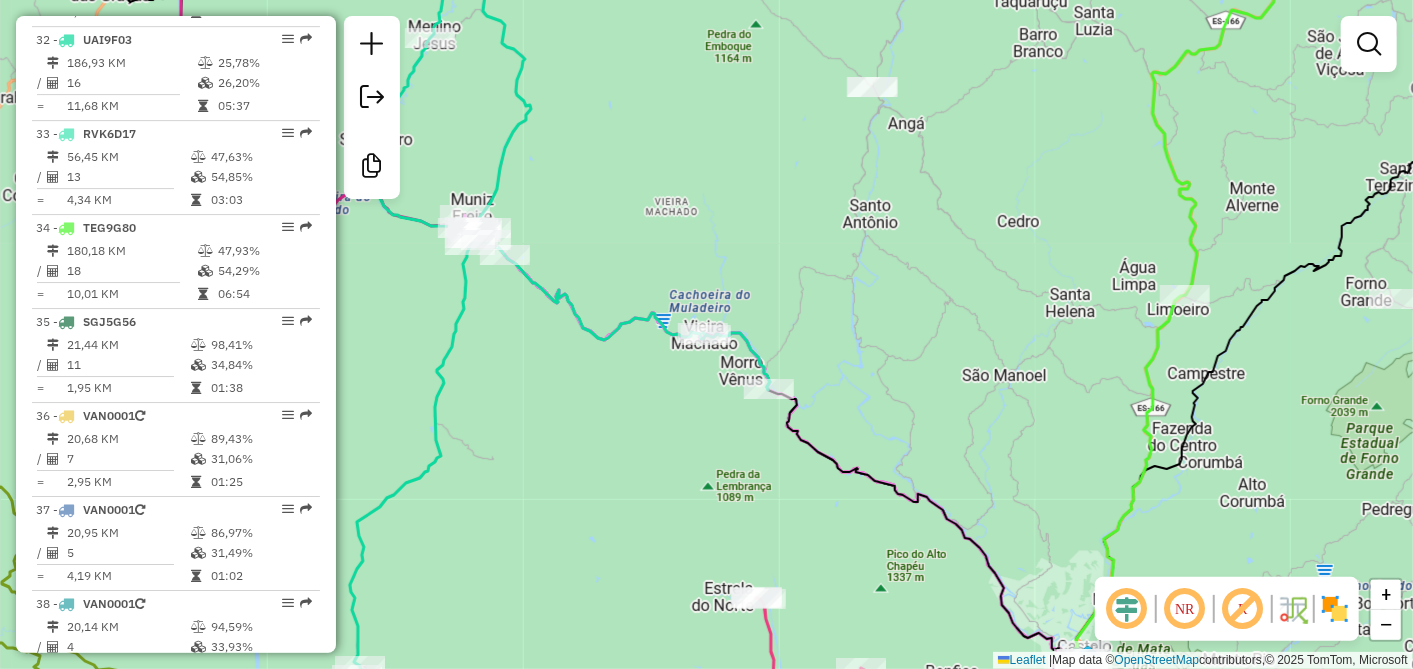 drag, startPoint x: 660, startPoint y: 394, endPoint x: 541, endPoint y: 260, distance: 179.21216 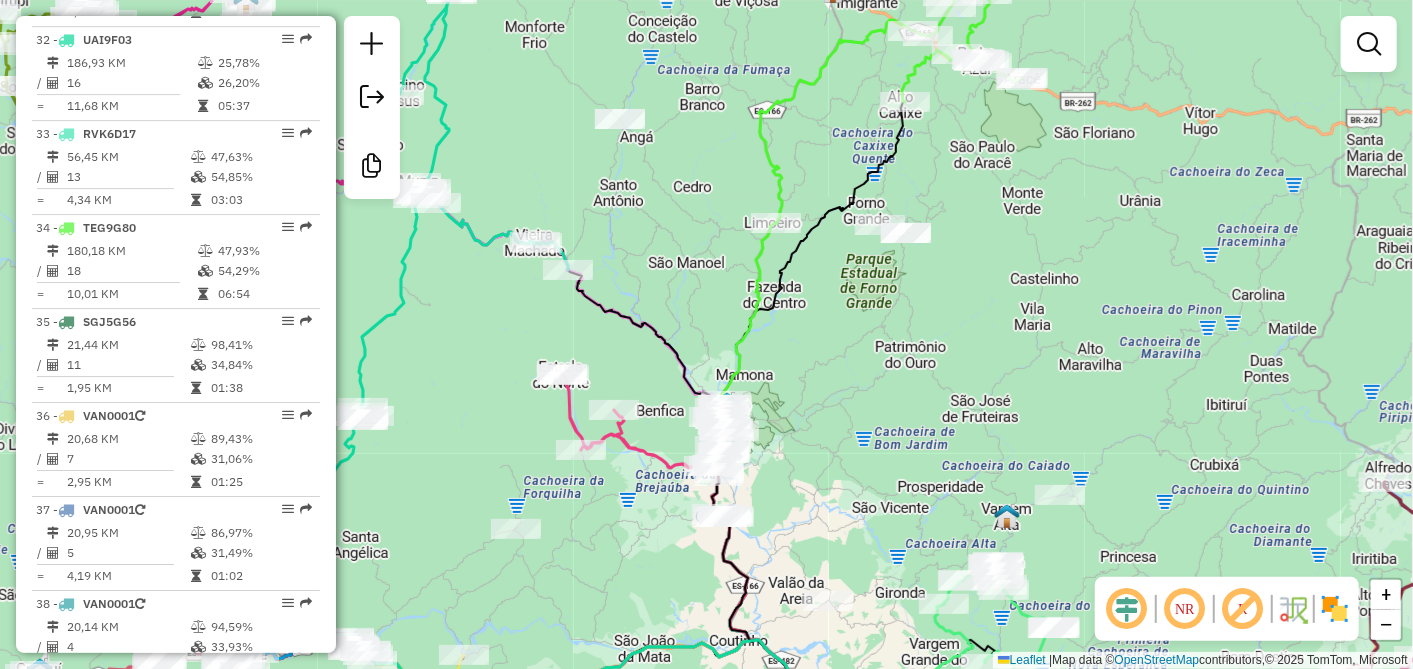 drag, startPoint x: 640, startPoint y: 537, endPoint x: 581, endPoint y: 494, distance: 73.00685 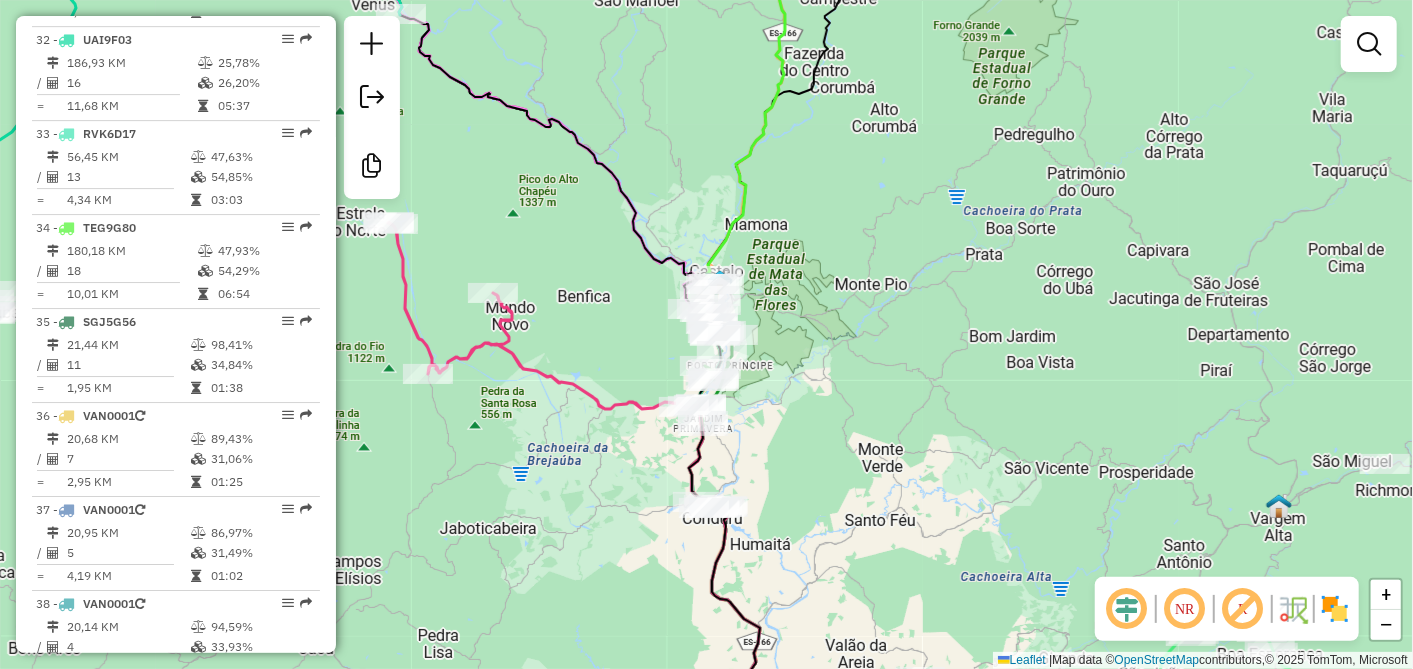 drag, startPoint x: 785, startPoint y: 475, endPoint x: 964, endPoint y: 494, distance: 180.00555 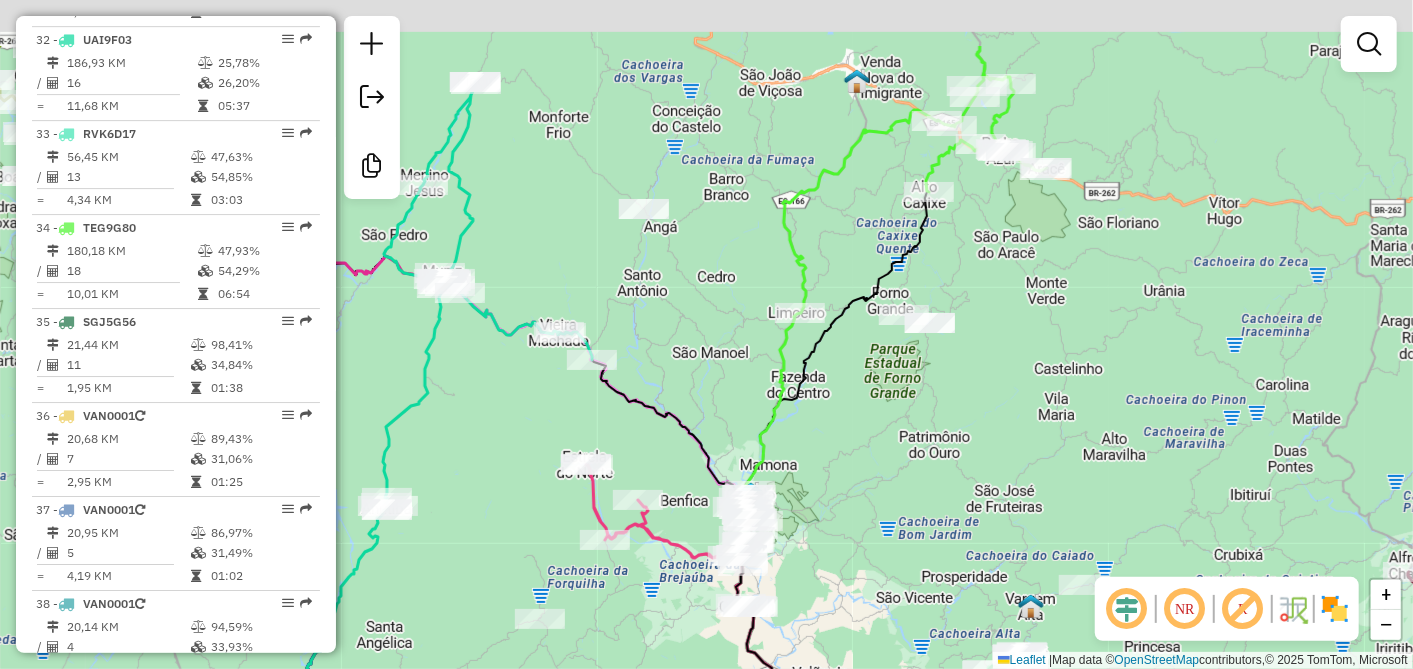 drag, startPoint x: 687, startPoint y: 476, endPoint x: 572, endPoint y: 575, distance: 151.74321 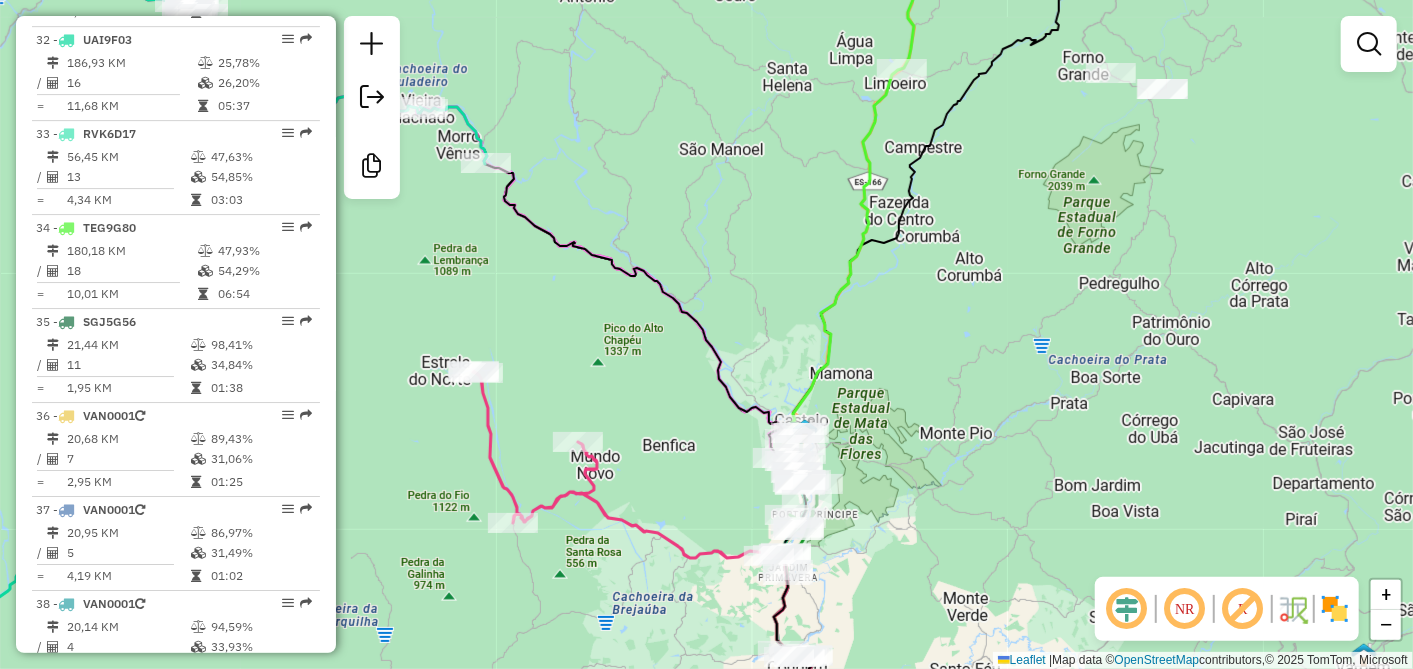 drag, startPoint x: 660, startPoint y: 549, endPoint x: 620, endPoint y: 434, distance: 121.75796 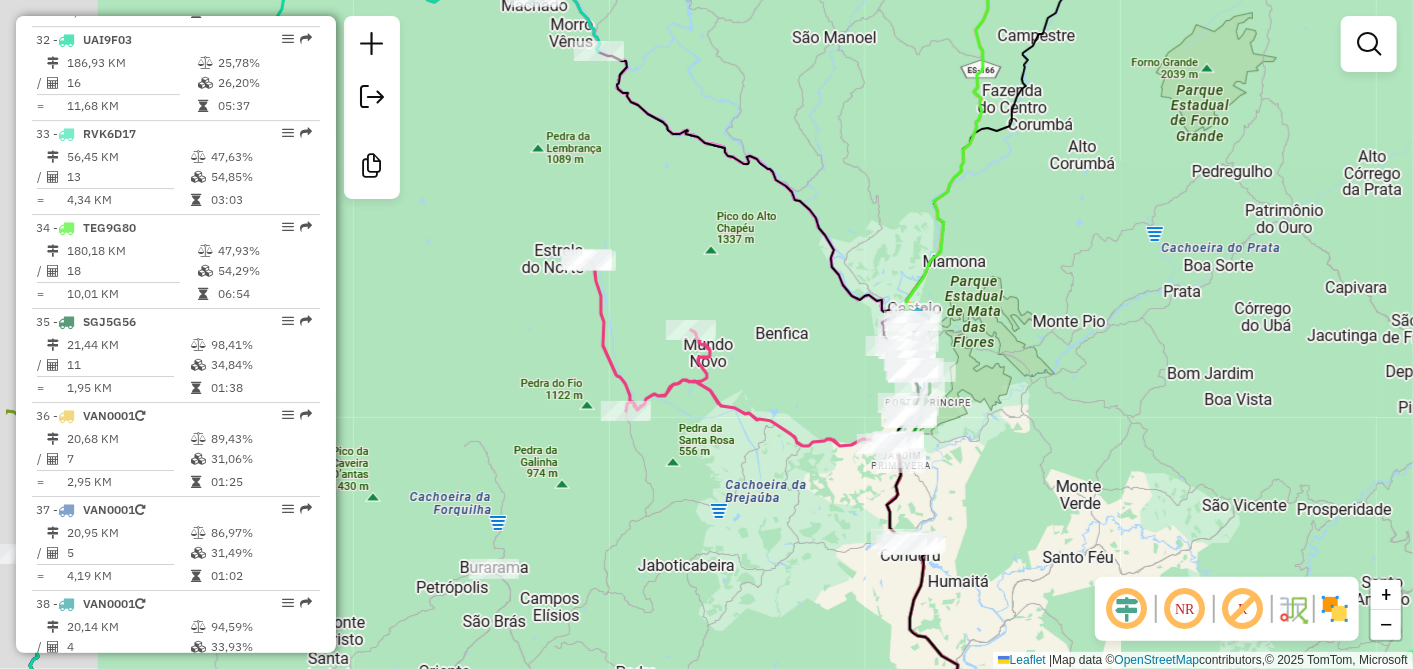 drag, startPoint x: 879, startPoint y: 491, endPoint x: 1033, endPoint y: 494, distance: 154.02922 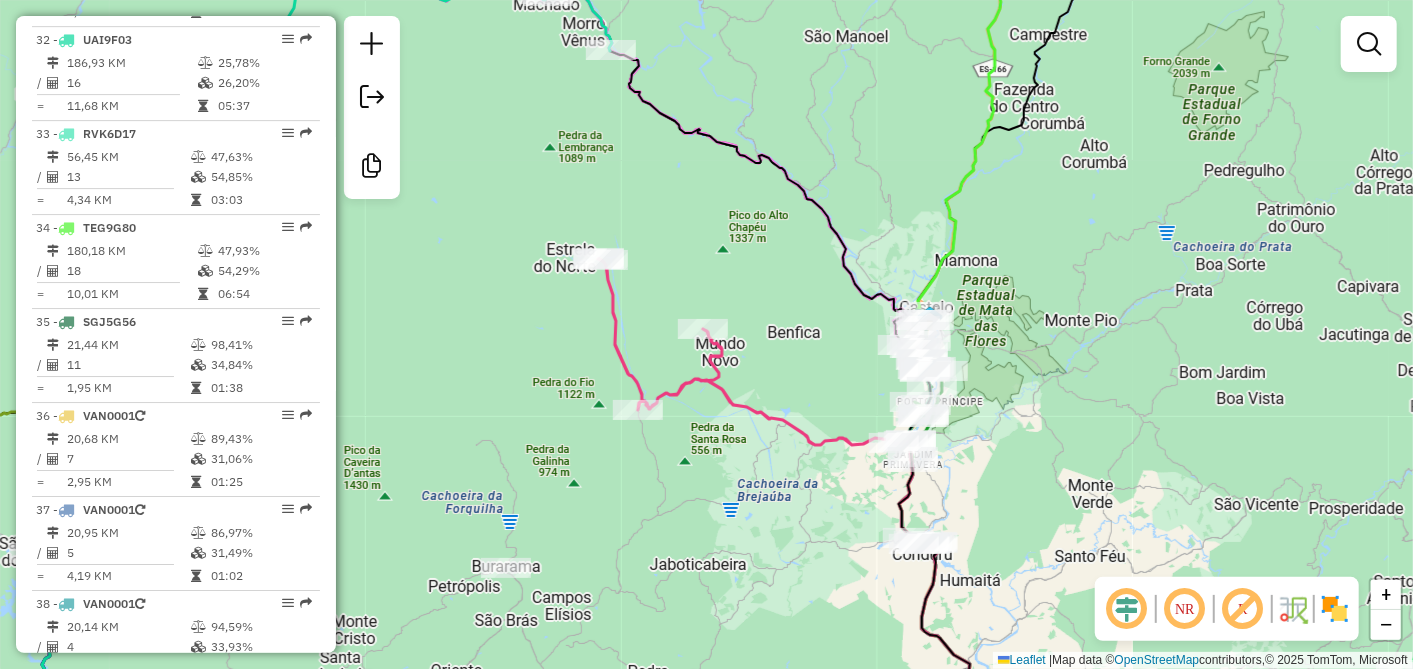 drag, startPoint x: 731, startPoint y: 508, endPoint x: 731, endPoint y: 535, distance: 27 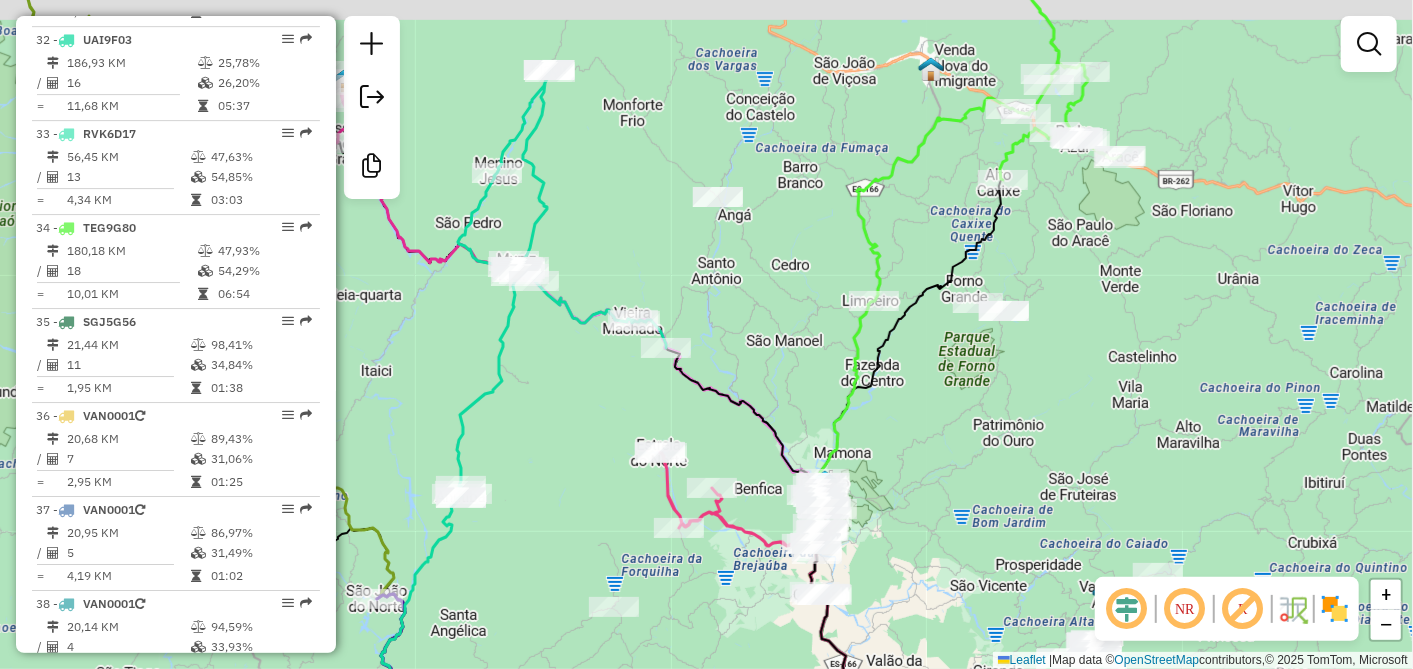 drag, startPoint x: 731, startPoint y: 535, endPoint x: 705, endPoint y: 625, distance: 93.680305 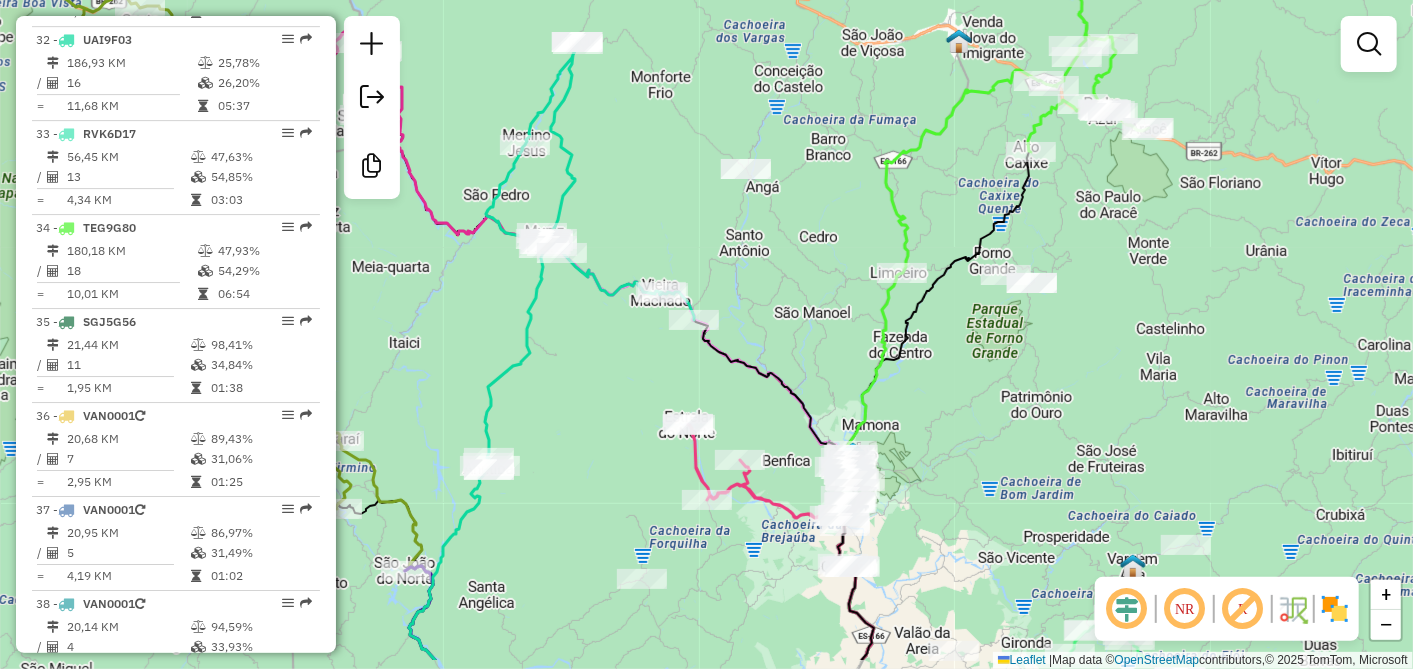 drag, startPoint x: 933, startPoint y: 544, endPoint x: 1075, endPoint y: 452, distance: 169.1981 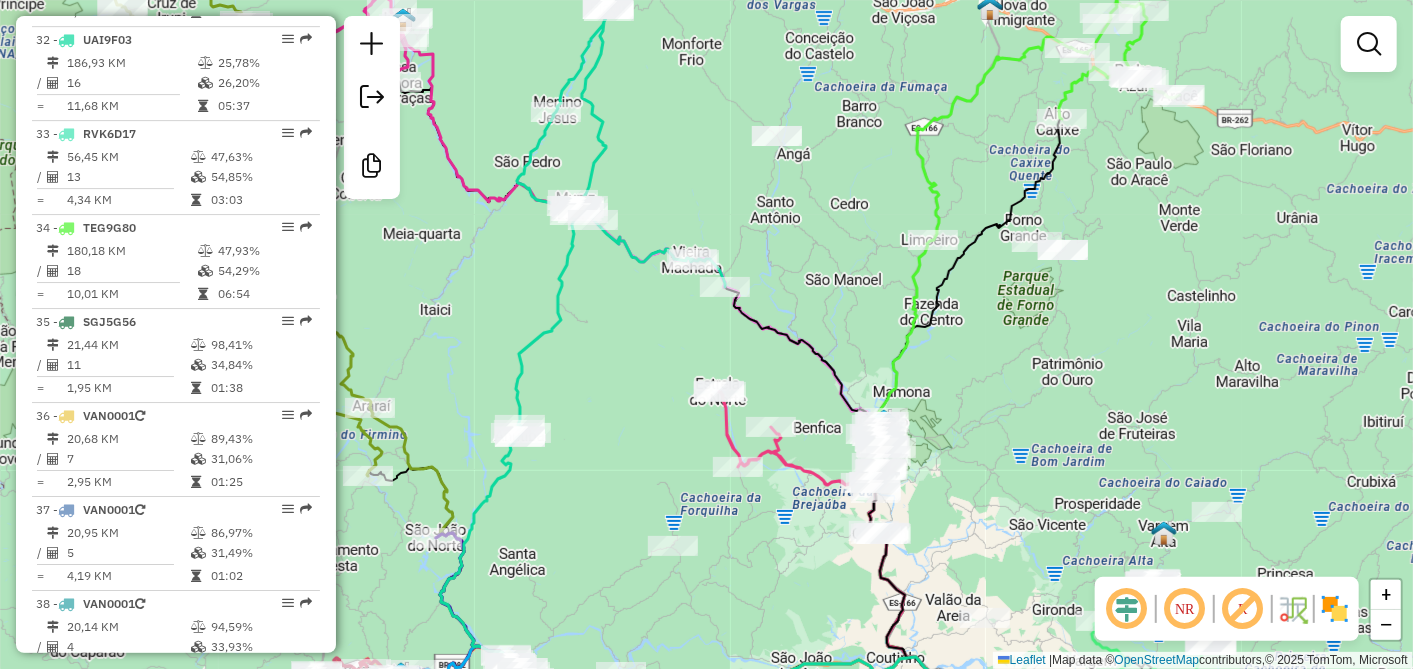 drag, startPoint x: 800, startPoint y: 522, endPoint x: 708, endPoint y: 500, distance: 94.59387 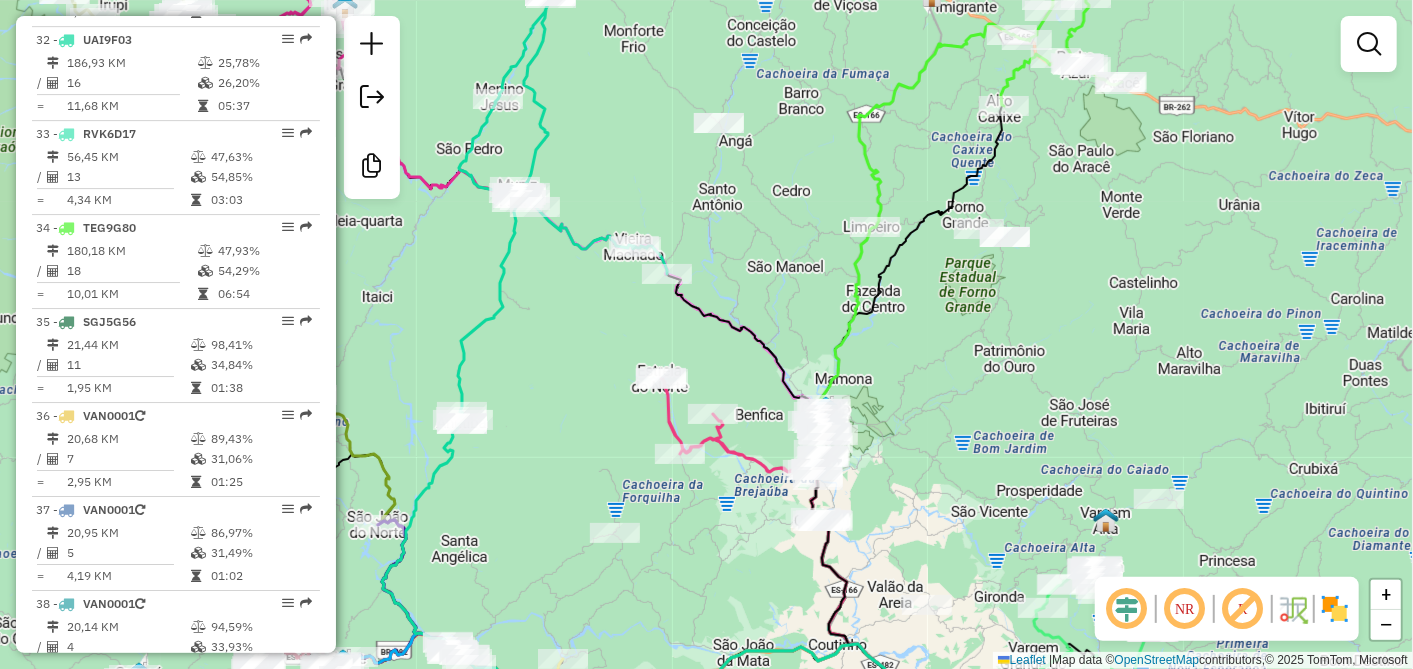 click on "Janela de atendimento Grade de atendimento Capacidade Transportadoras Veículos Cliente Pedidos  Rotas Selecione os dias de semana para filtrar as janelas de atendimento  Seg   Ter   Qua   Qui   Sex   Sáb   Dom  Informe o período da janela de atendimento: De: Até:  Filtrar exatamente a janela do cliente  Considerar janela de atendimento padrão  Selecione os dias de semana para filtrar as grades de atendimento  Seg   Ter   Qua   Qui   Sex   Sáb   Dom   Considerar clientes sem dia de atendimento cadastrado  Clientes fora do dia de atendimento selecionado Filtrar as atividades entre os valores definidos abaixo:  Peso mínimo:   Peso máximo:   Cubagem mínima:   Cubagem máxima:   De:   Até:  Filtrar as atividades entre o tempo de atendimento definido abaixo:  De:   Até:   Considerar capacidade total dos clientes não roteirizados Transportadora: Selecione um ou mais itens Tipo de veículo: Selecione um ou mais itens Veículo: Selecione um ou mais itens Motorista: Selecione um ou mais itens Nome: Rótulo:" 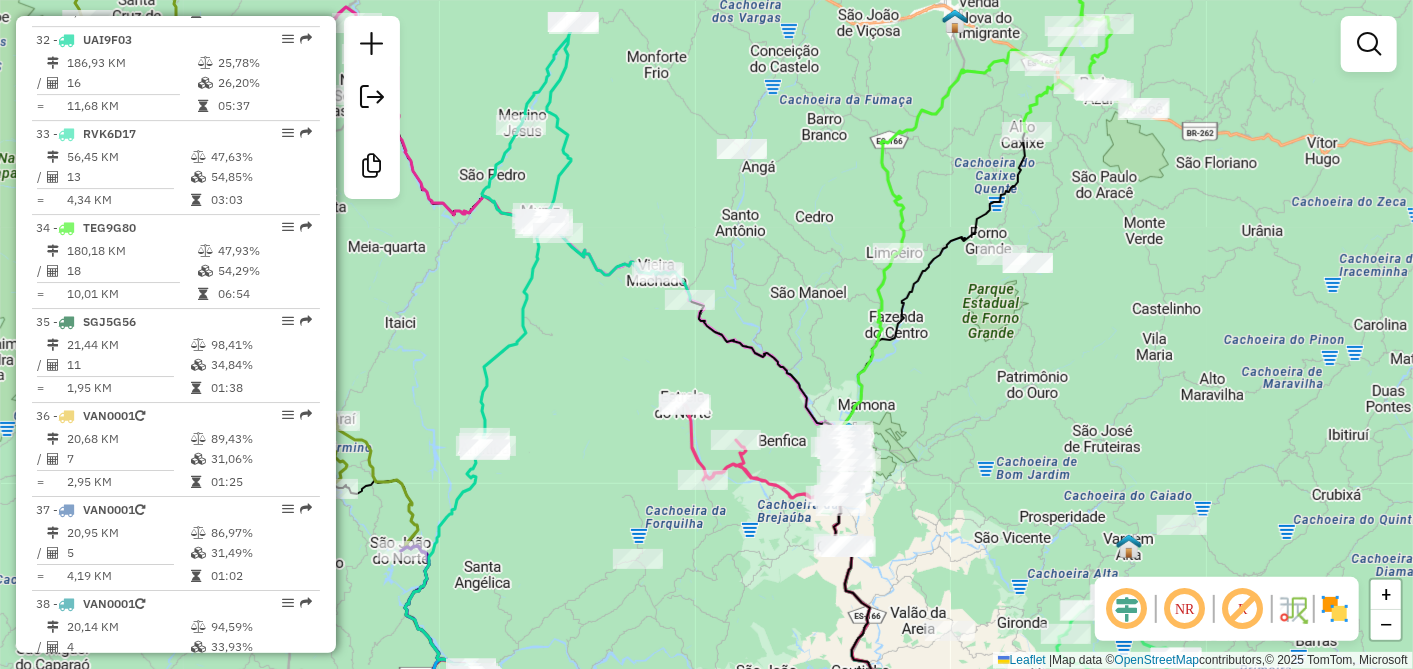 drag, startPoint x: 697, startPoint y: 505, endPoint x: 720, endPoint y: 531, distance: 34.713108 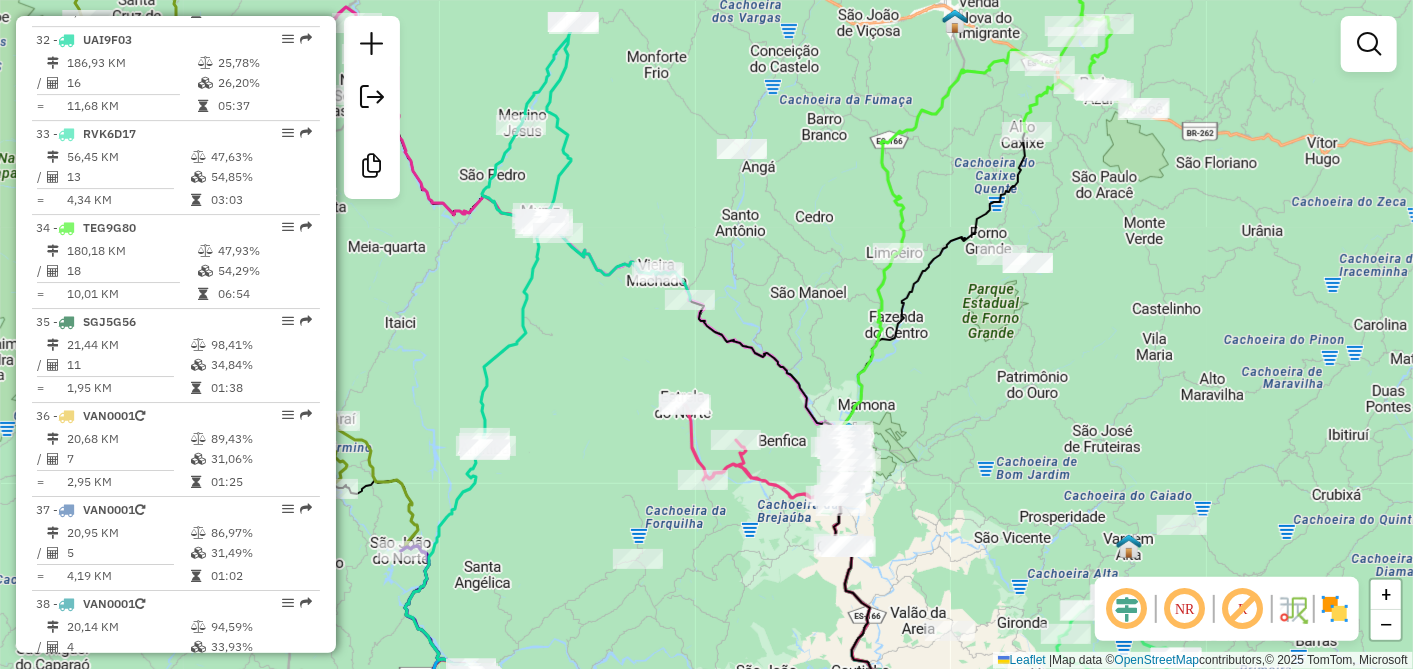 click on "Janela de atendimento Grade de atendimento Capacidade Transportadoras Veículos Cliente Pedidos  Rotas Selecione os dias de semana para filtrar as janelas de atendimento  Seg   Ter   Qua   Qui   Sex   Sáb   Dom  Informe o período da janela de atendimento: De: Até:  Filtrar exatamente a janela do cliente  Considerar janela de atendimento padrão  Selecione os dias de semana para filtrar as grades de atendimento  Seg   Ter   Qua   Qui   Sex   Sáb   Dom   Considerar clientes sem dia de atendimento cadastrado  Clientes fora do dia de atendimento selecionado Filtrar as atividades entre os valores definidos abaixo:  Peso mínimo:   Peso máximo:   Cubagem mínima:   Cubagem máxima:   De:   Até:  Filtrar as atividades entre o tempo de atendimento definido abaixo:  De:   Até:   Considerar capacidade total dos clientes não roteirizados Transportadora: Selecione um ou mais itens Tipo de veículo: Selecione um ou mais itens Veículo: Selecione um ou mais itens Motorista: Selecione um ou mais itens Nome: Rótulo:" 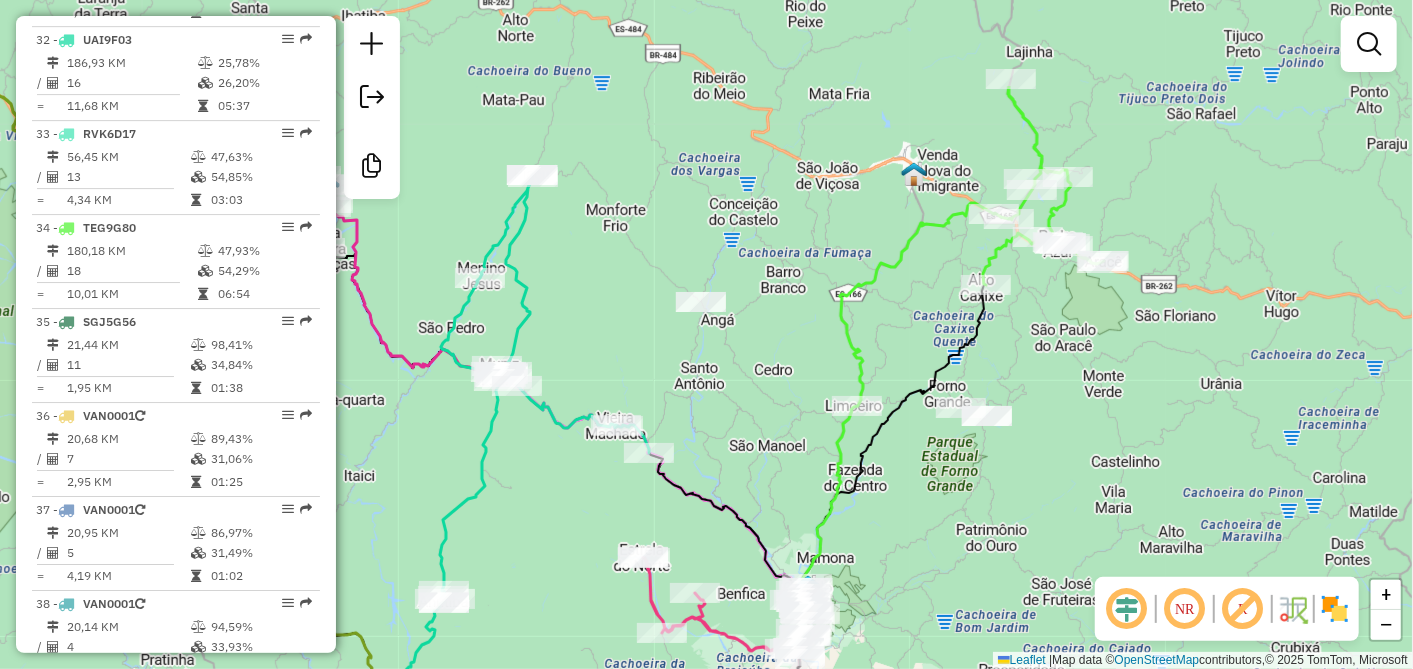 drag, startPoint x: 728, startPoint y: 532, endPoint x: 668, endPoint y: 651, distance: 133.2704 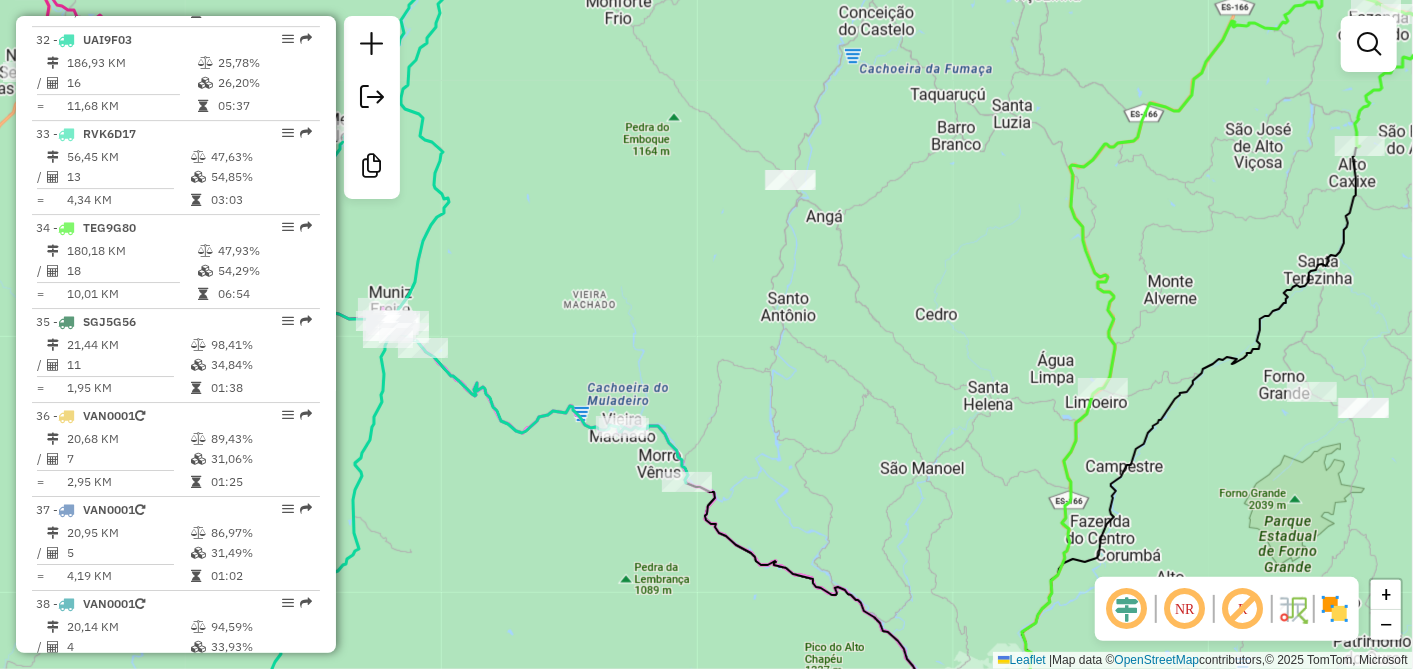 click on "Janela de atendimento Grade de atendimento Capacidade Transportadoras Veículos Cliente Pedidos  Rotas Selecione os dias de semana para filtrar as janelas de atendimento  Seg   Ter   Qua   Qui   Sex   Sáb   Dom  Informe o período da janela de atendimento: De: Até:  Filtrar exatamente a janela do cliente  Considerar janela de atendimento padrão  Selecione os dias de semana para filtrar as grades de atendimento  Seg   Ter   Qua   Qui   Sex   Sáb   Dom   Considerar clientes sem dia de atendimento cadastrado  Clientes fora do dia de atendimento selecionado Filtrar as atividades entre os valores definidos abaixo:  Peso mínimo:   Peso máximo:   Cubagem mínima:   Cubagem máxima:   De:   Até:  Filtrar as atividades entre o tempo de atendimento definido abaixo:  De:   Até:   Considerar capacidade total dos clientes não roteirizados Transportadora: Selecione um ou mais itens Tipo de veículo: Selecione um ou mais itens Veículo: Selecione um ou mais itens Motorista: Selecione um ou mais itens Nome: Rótulo:" 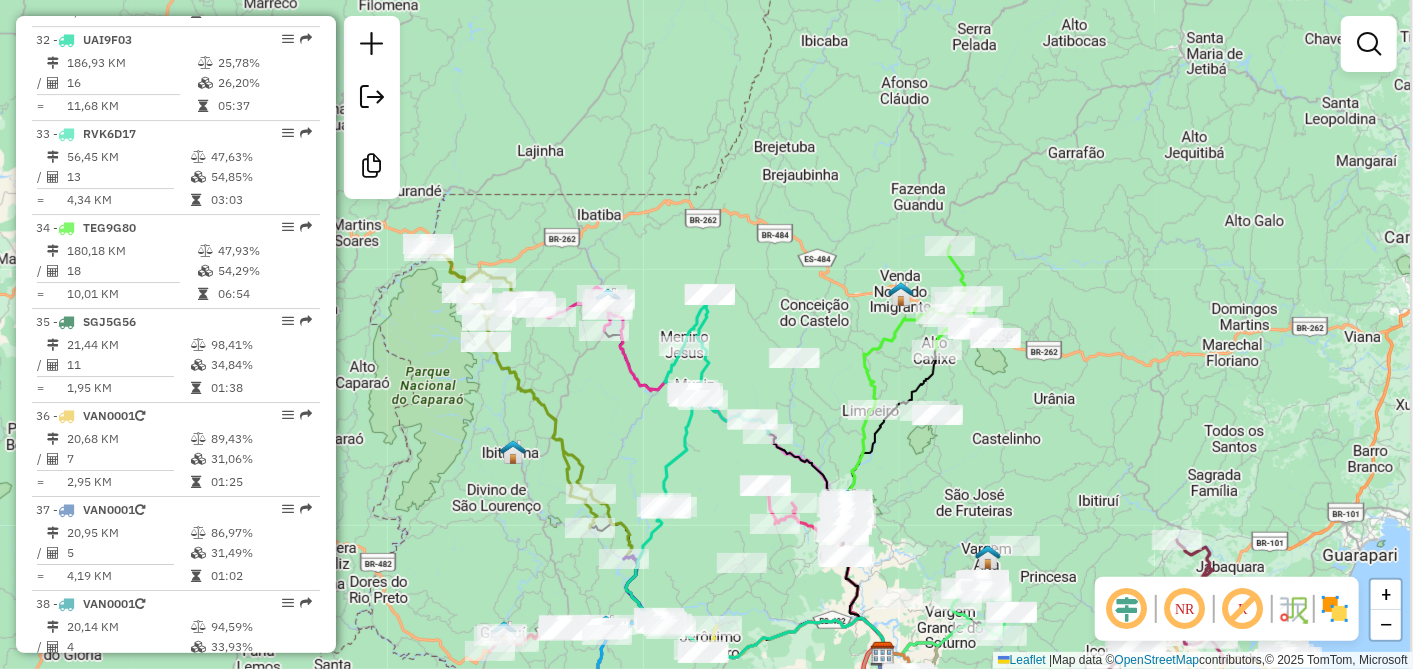 drag, startPoint x: 754, startPoint y: 469, endPoint x: 603, endPoint y: 433, distance: 155.23209 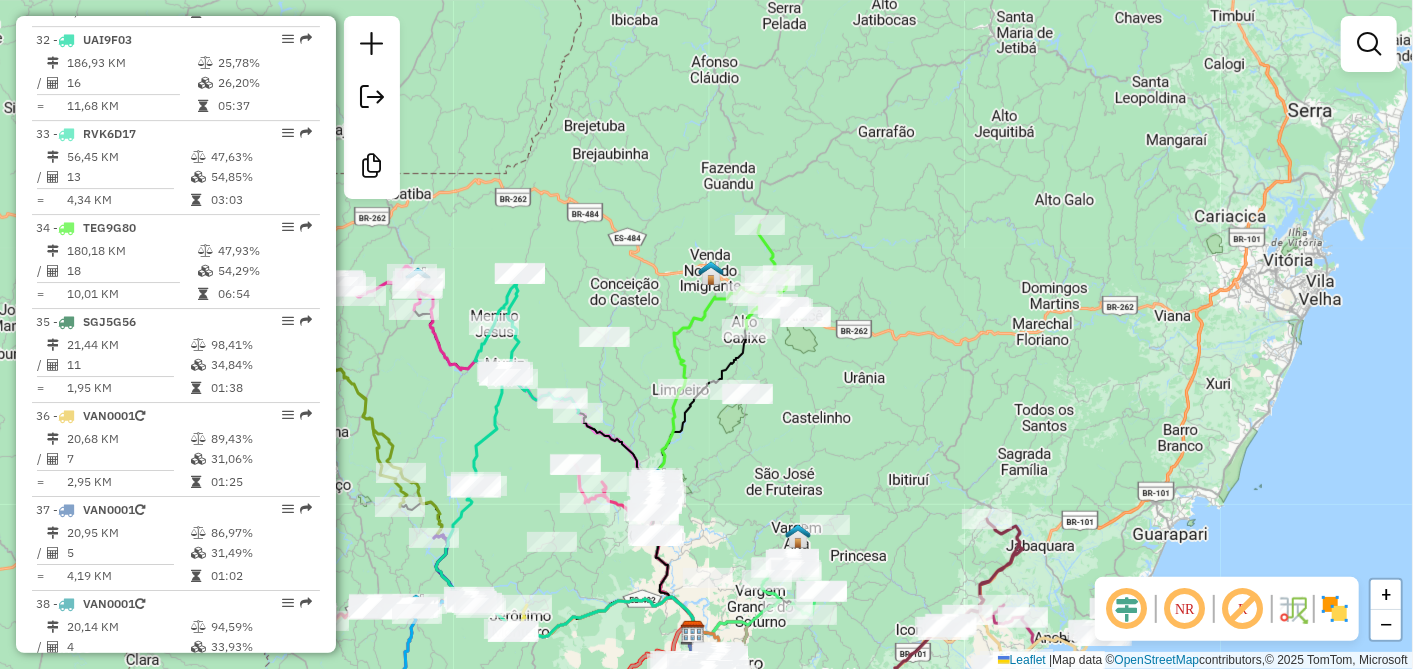 drag, startPoint x: 910, startPoint y: 467, endPoint x: 797, endPoint y: 462, distance: 113.110565 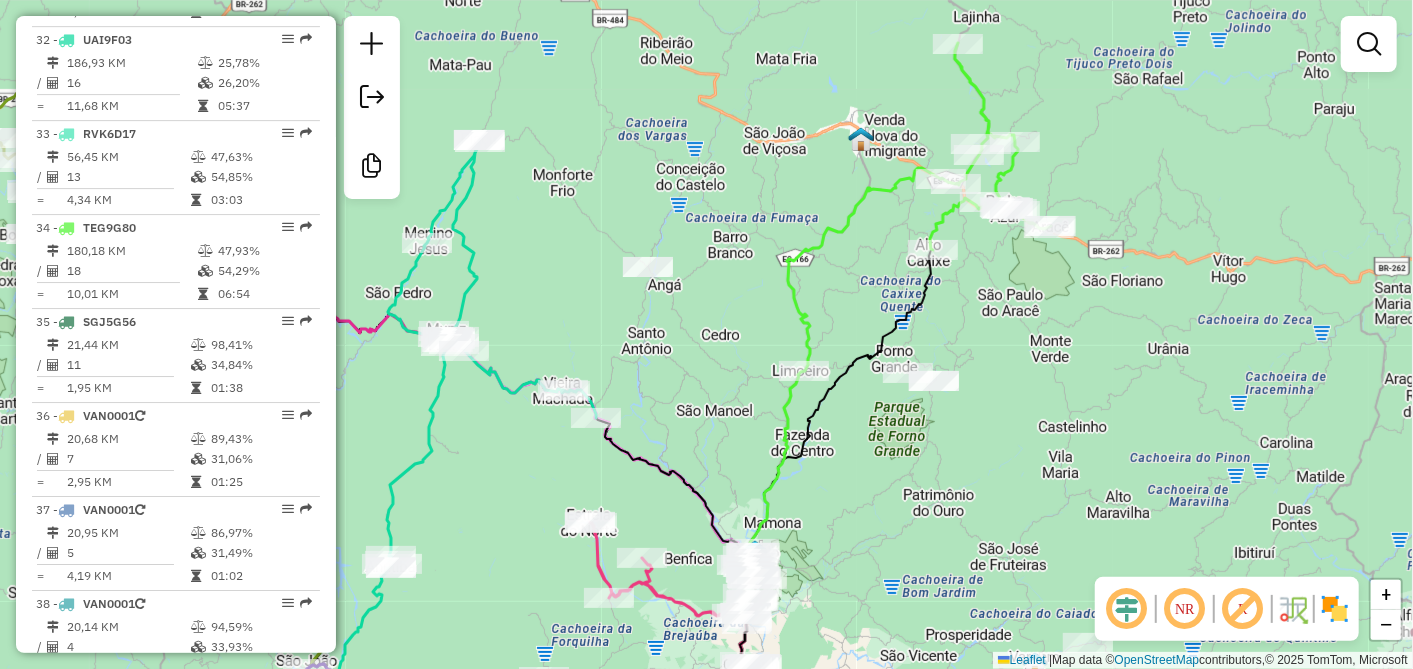 select on "**********" 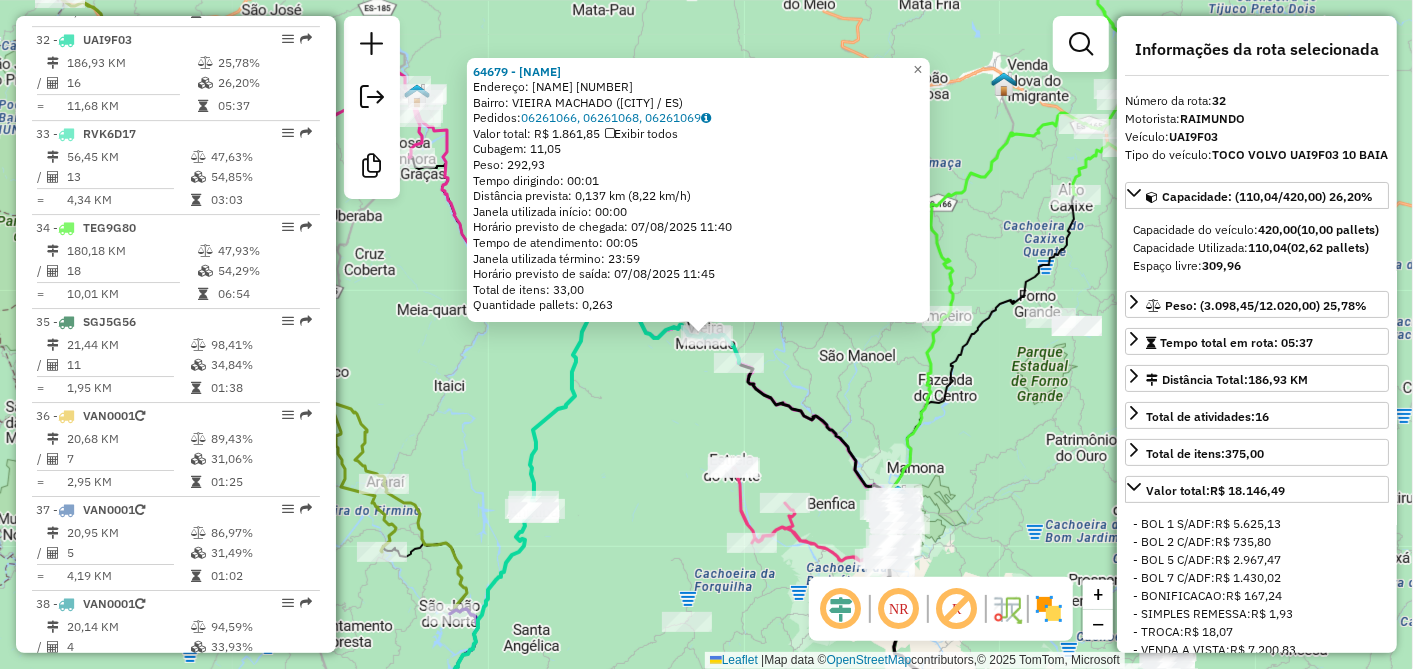click on "64679 - [NAME] Endereço: [NAME] [NUMBER] Bairro: VIEIRA MACHADO ([CITY] / ES) Pedidos: 06261066, 06261068, 06261069 Valor total: R$ 1.861,85 Exibir todos Cubagem: 11,05 Peso: 292,93 Tempo dirigindo: 00:01 Distância prevista: 0,137 km (8,22 km/h) Janela utilizada início: 00:00 Horário previsto de chegada: 07/08/2025 11:40 Tempo de atendimento: 00:05 Janela utilizada término: 23:59 Horário previsto de saída: 07/08/2025 11:45 Total de itens: 33,00 Quantidade pallets: 0,263 × Janela de atendimento Grade de atendimento Capacidade Transportadoras Veículos Cliente Pedidos Rotas Selecione os dias de semana para filtrar as janelas de atendimento Seg Ter Qua Qui Sex Sáb Dom Informe o período da janela de atendimento: De: Até: Filtrar exatamente a janela do cliente Considerar janela de atendimento padrão Selecione os dias de semana para filtrar as grades de atendimento Seg Ter Qua Qui Sex Sáb Dom Peso mínimo: De:" 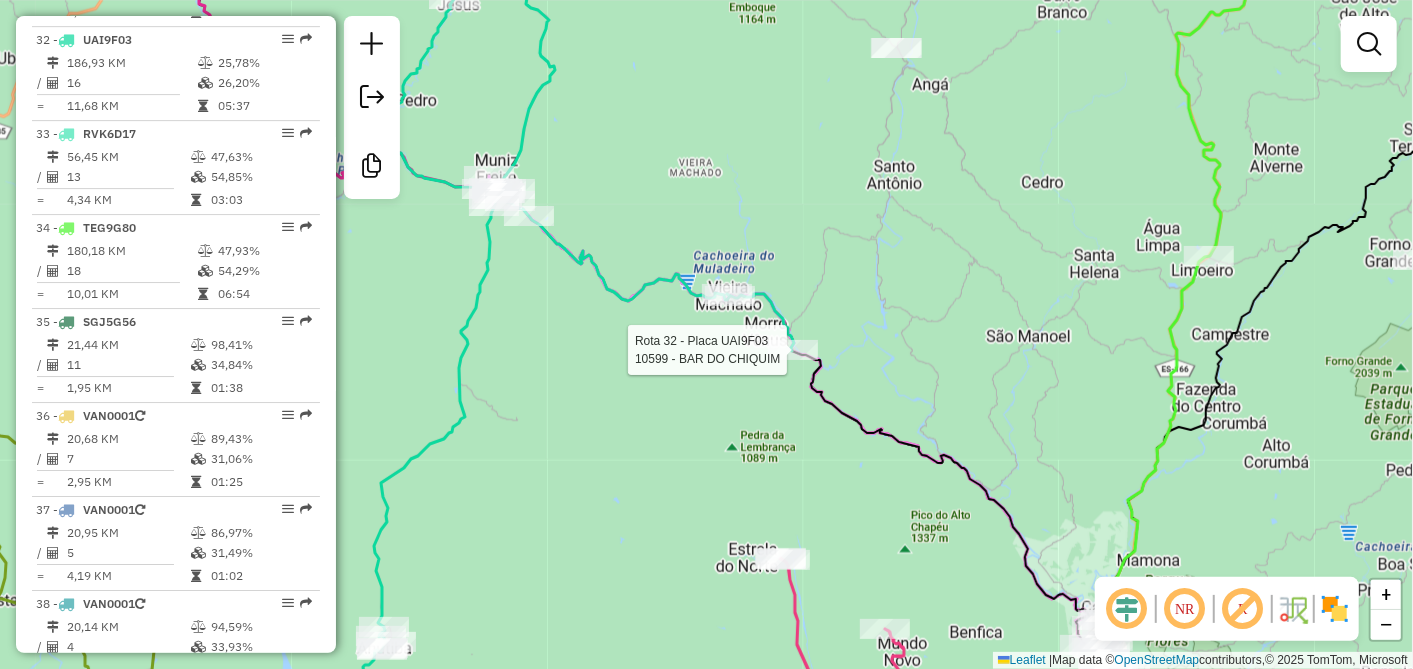 select on "**********" 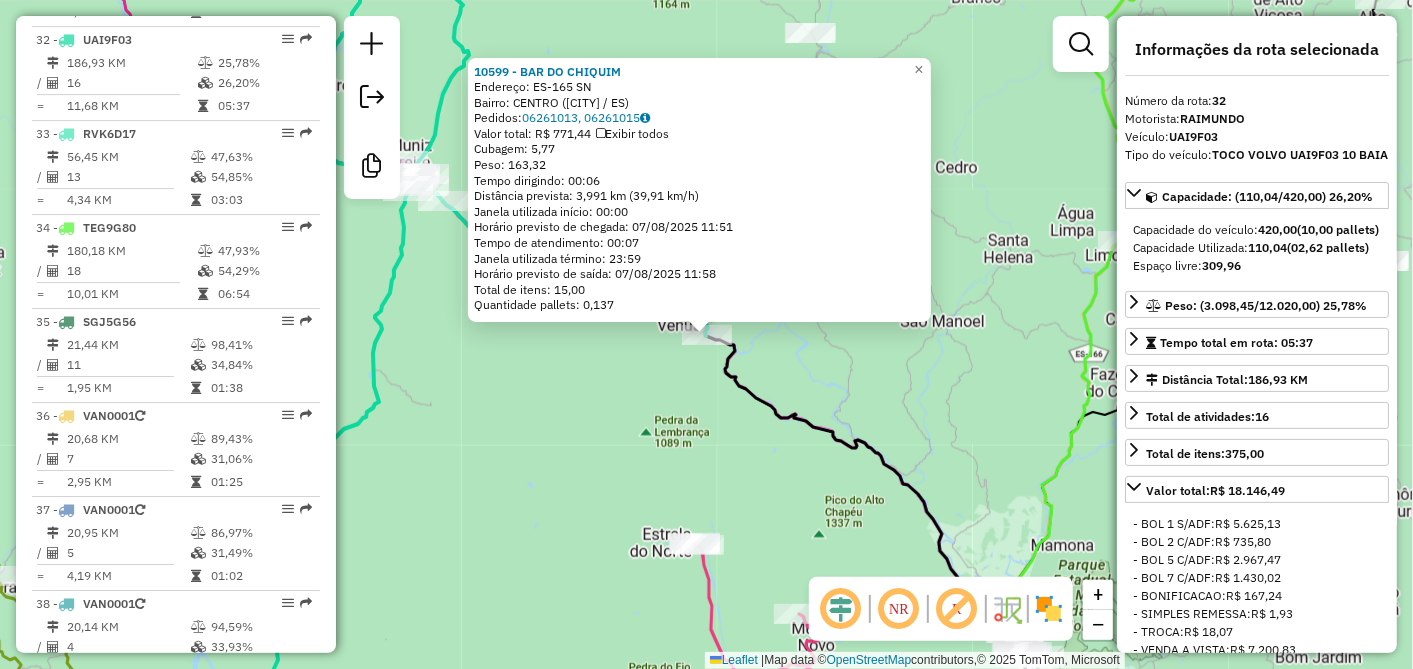 click on "[NUMBER] - [BUSINESS] Endereço: ES-165 SN Bairro: CENTRO ([CITY] / ES) Pedidos: 06261013, 06261015 Valor total: R$ 771,44 Exibir todos Cubagem: 5,77 Peso: 163,32 Tempo dirigindo: 00:06 Distância prevista: 3,991 km (39,91 km/h) Janela utilizada início: 00:00 Horário previsto de chegada: 07/08/2025 11:51 Tempo de atendimento: 00:07 Janela utilizada término: 23:59 Horário previsto de saída: 07/08/2025 11:58 Total de itens: 15,00 Quantidade pallets: 0,137 × Janela de atendimento Grade de atendimento Capacidade Transportadoras Veículos Cliente Pedidos Rotas Selecione os dias de semana para filtrar as janelas de atendimento Seg Ter Qua Qui Sex Sáb Dom Informe o período da janela de atendimento: De: Até: Filtrar exatamente a janela do cliente Considerar janela de atendimento padrão Selecione os dias de semana para filtrar as grades de atendimento Seg Ter Qua Qui Sex Sáb Dom Clientes fora do dia de atendimento selecionado +" 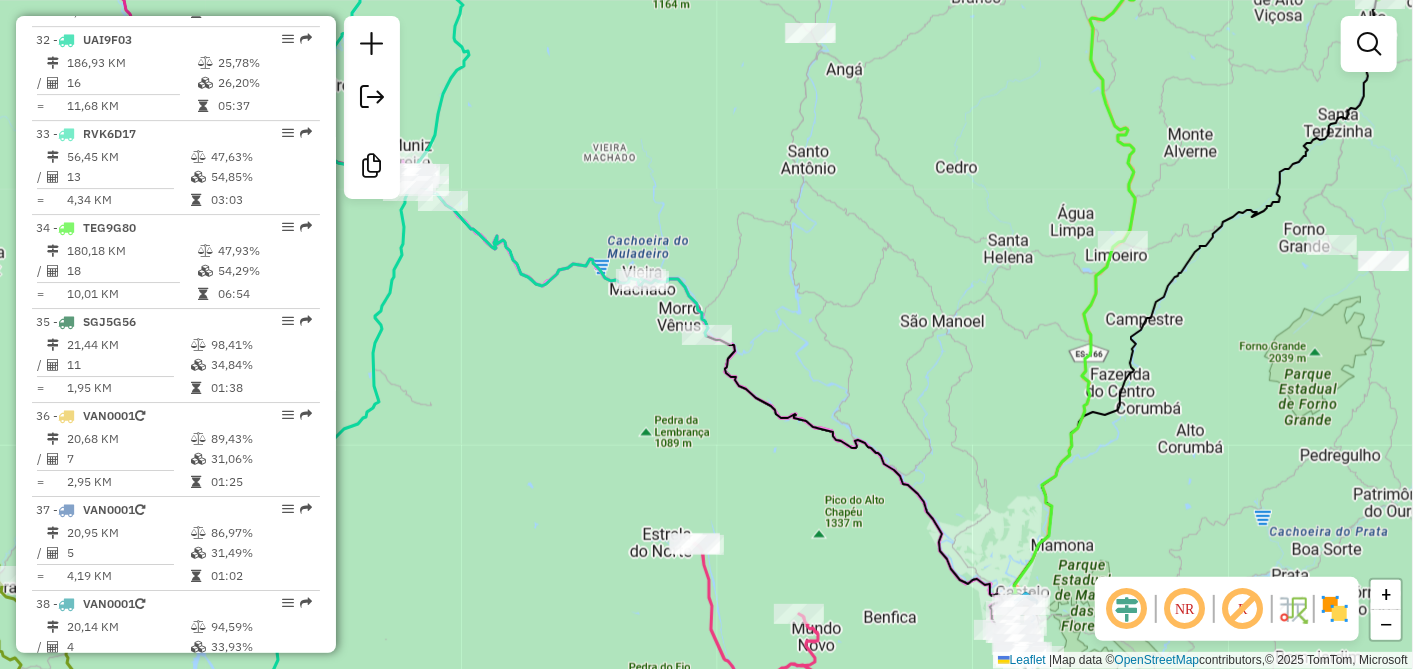 drag, startPoint x: 608, startPoint y: 382, endPoint x: 611, endPoint y: 491, distance: 109.041275 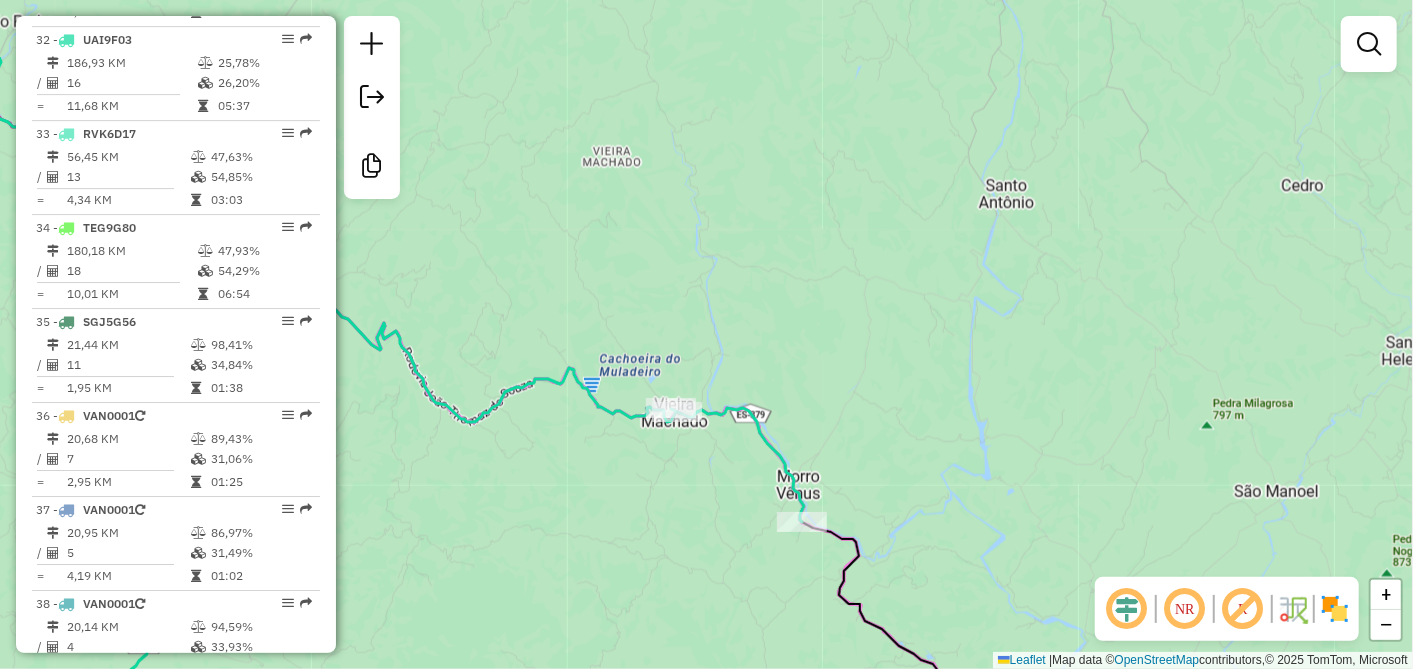 drag, startPoint x: 690, startPoint y: 500, endPoint x: 685, endPoint y: 585, distance: 85.146935 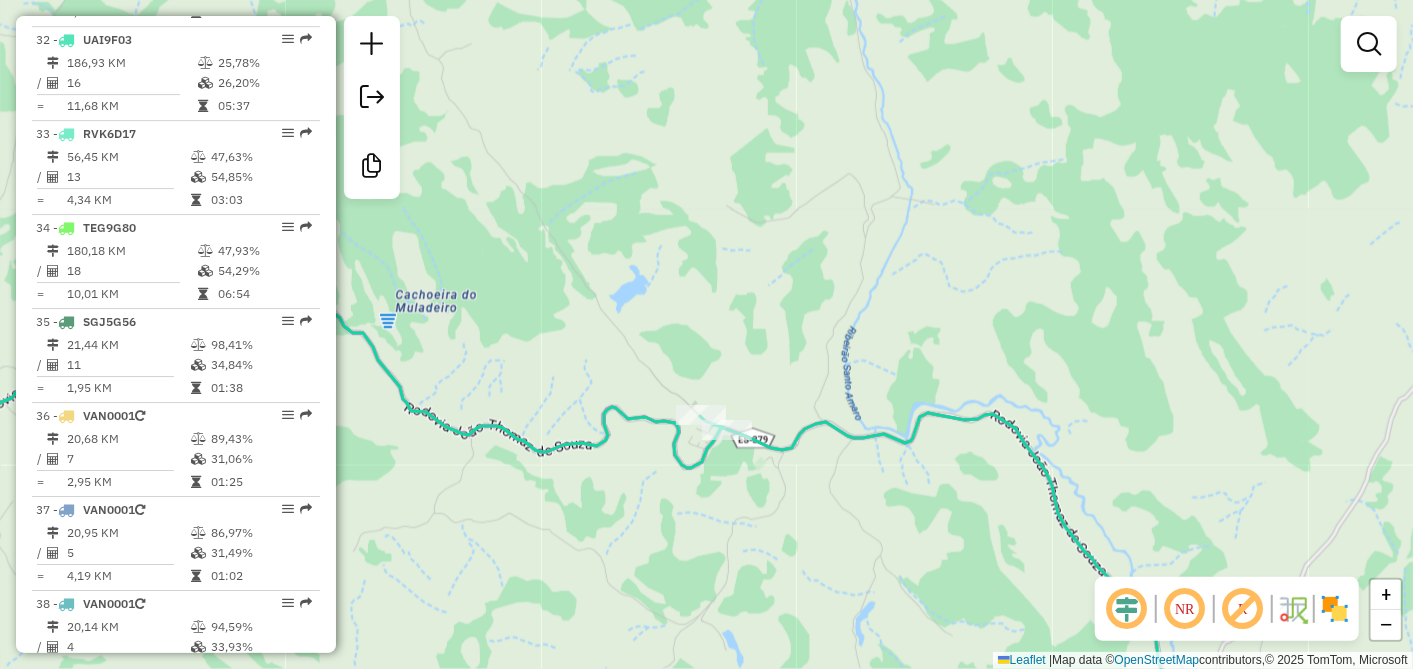 click on "Janela de atendimento Grade de atendimento Capacidade Transportadoras Veículos Cliente Pedidos  Rotas Selecione os dias de semana para filtrar as janelas de atendimento  Seg   Ter   Qua   Qui   Sex   Sáb   Dom  Informe o período da janela de atendimento: De: Até:  Filtrar exatamente a janela do cliente  Considerar janela de atendimento padrão  Selecione os dias de semana para filtrar as grades de atendimento  Seg   Ter   Qua   Qui   Sex   Sáb   Dom   Considerar clientes sem dia de atendimento cadastrado  Clientes fora do dia de atendimento selecionado Filtrar as atividades entre os valores definidos abaixo:  Peso mínimo:   Peso máximo:   Cubagem mínima:   Cubagem máxima:   De:   Até:  Filtrar as atividades entre o tempo de atendimento definido abaixo:  De:   Até:   Considerar capacidade total dos clientes não roteirizados Transportadora: Selecione um ou mais itens Tipo de veículo: Selecione um ou mais itens Veículo: Selecione um ou mais itens Motorista: Selecione um ou mais itens Nome: Rótulo:" 